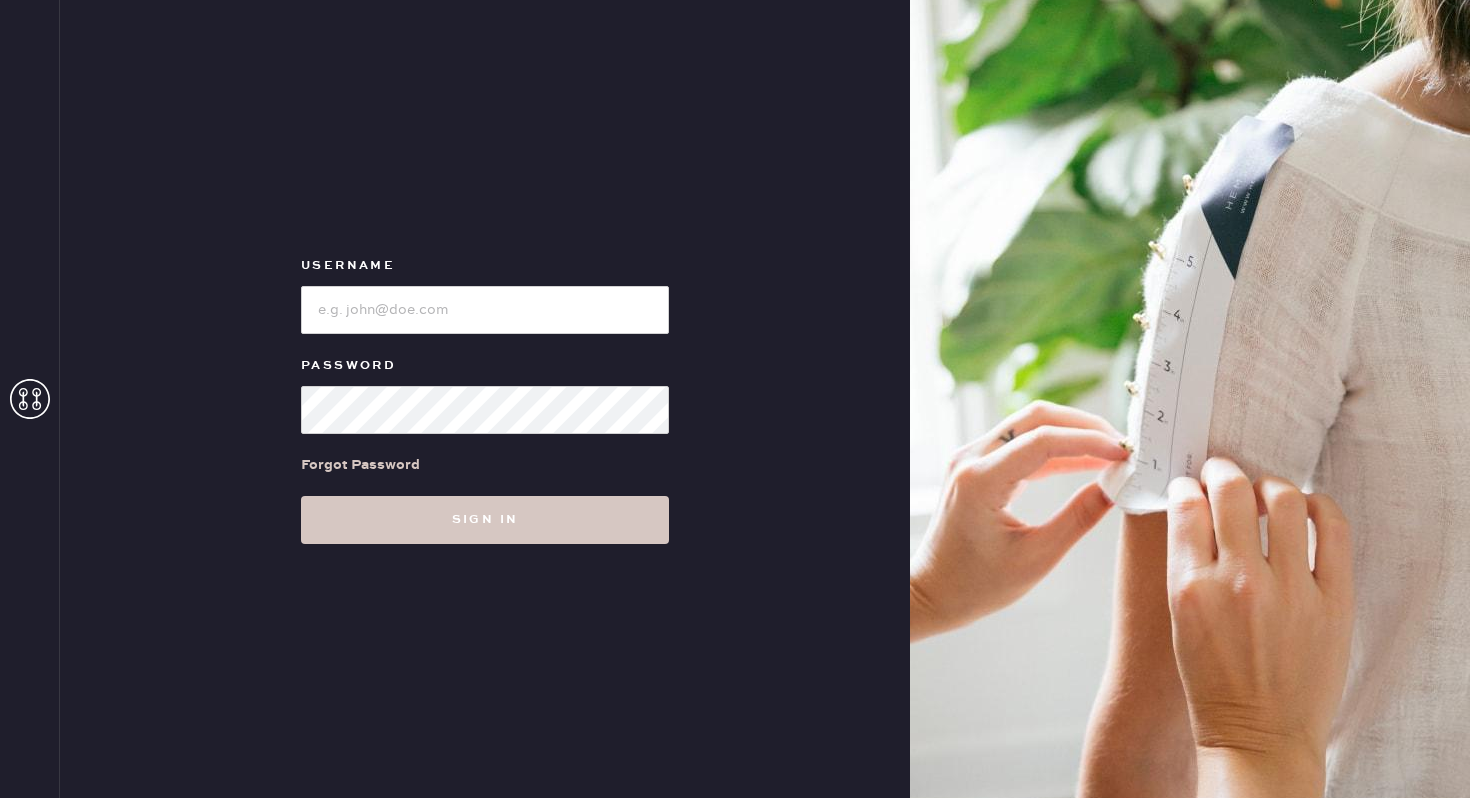 scroll, scrollTop: 0, scrollLeft: 0, axis: both 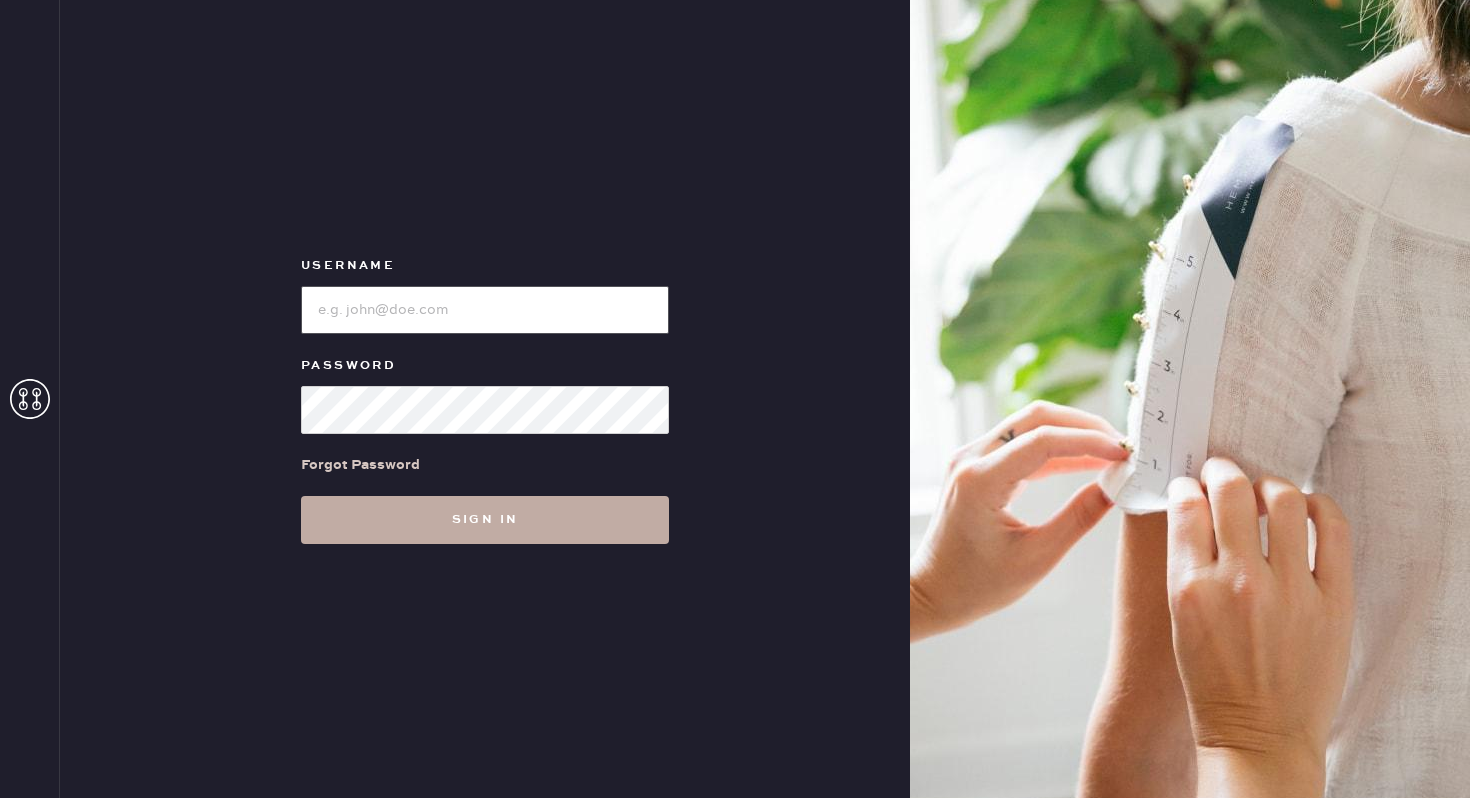 type on "reformationbethesdarow" 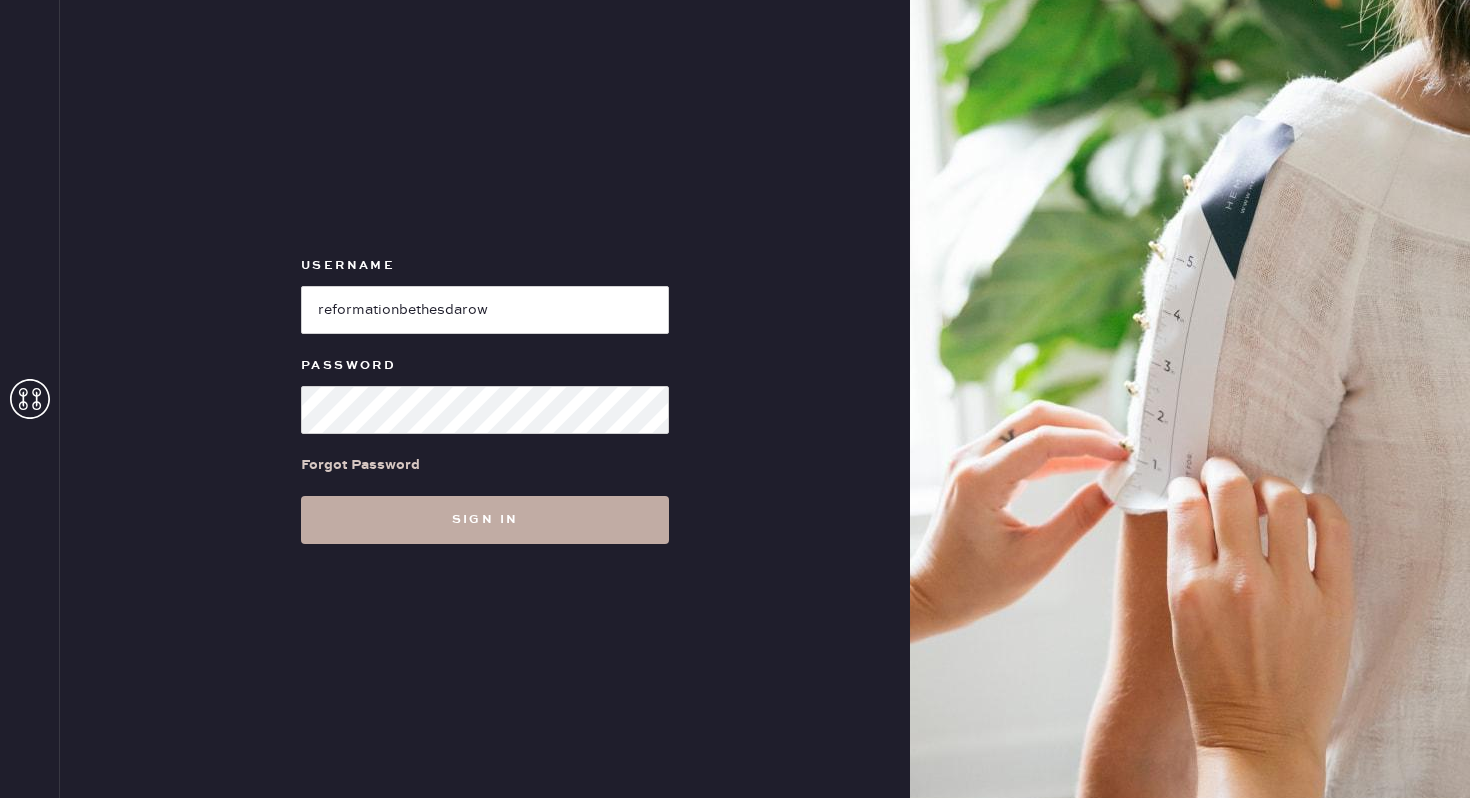 click on "Sign in" at bounding box center (485, 520) 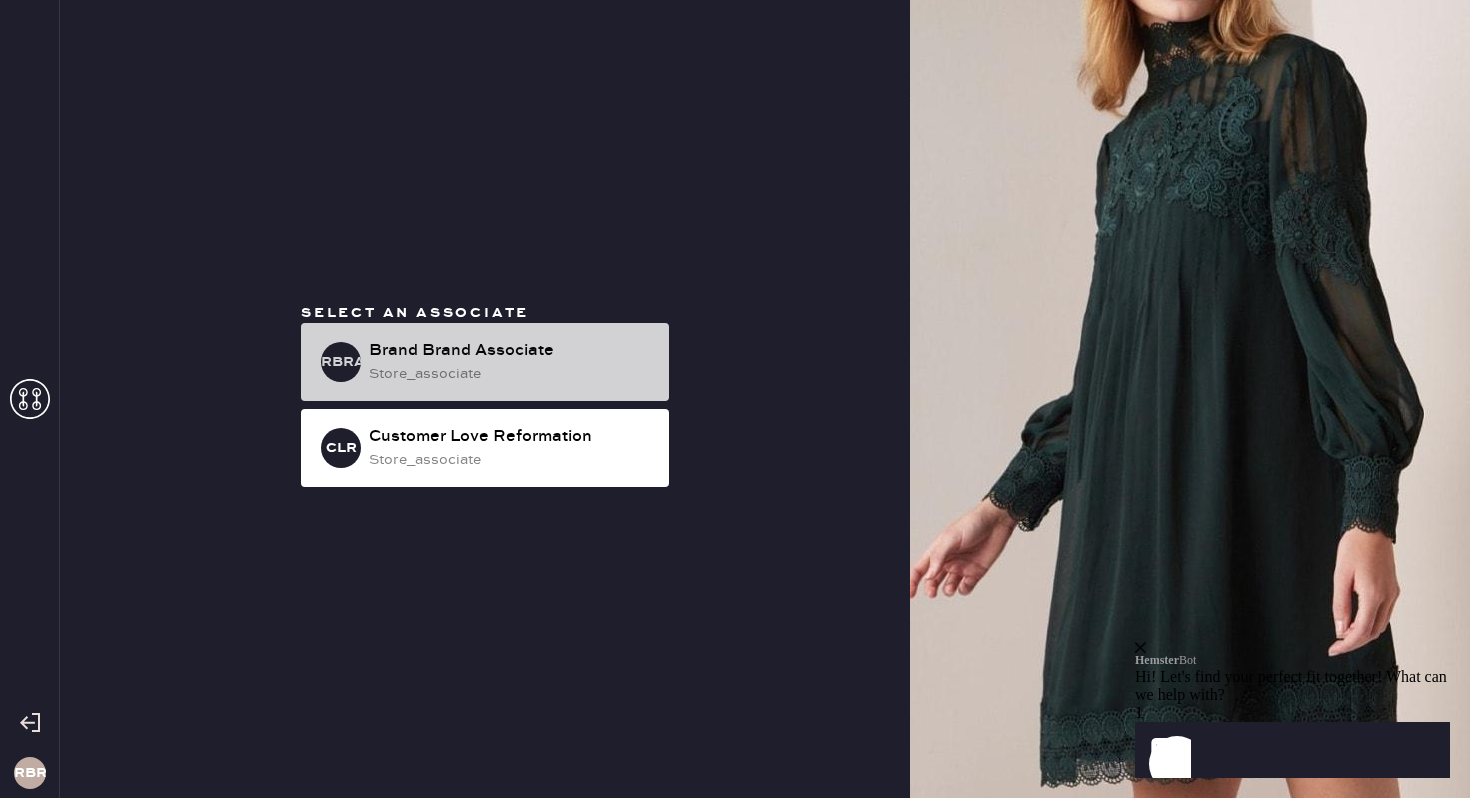 click on "Brand Brand Associate" at bounding box center (511, 351) 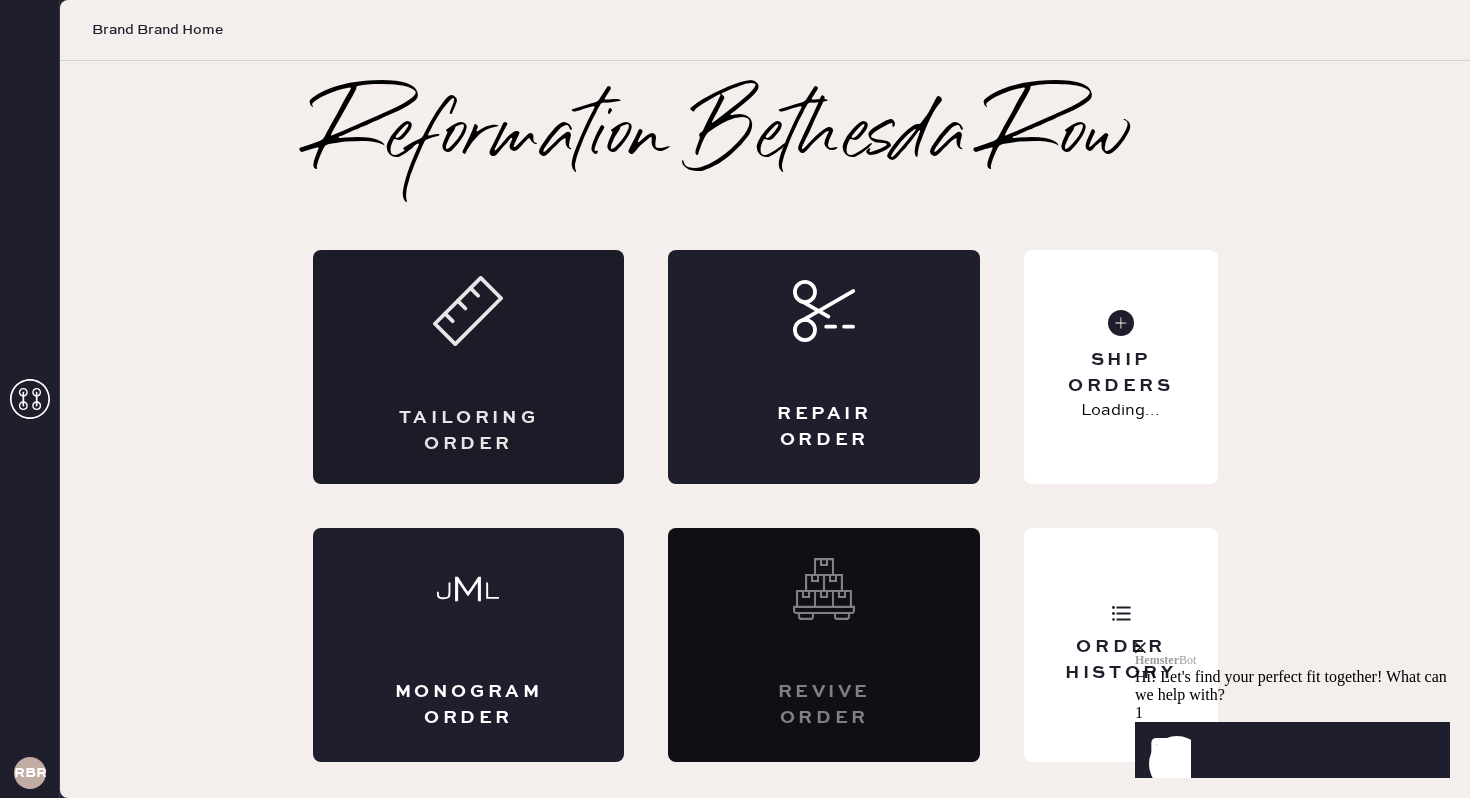 click on "Tailoring Order" at bounding box center (469, 367) 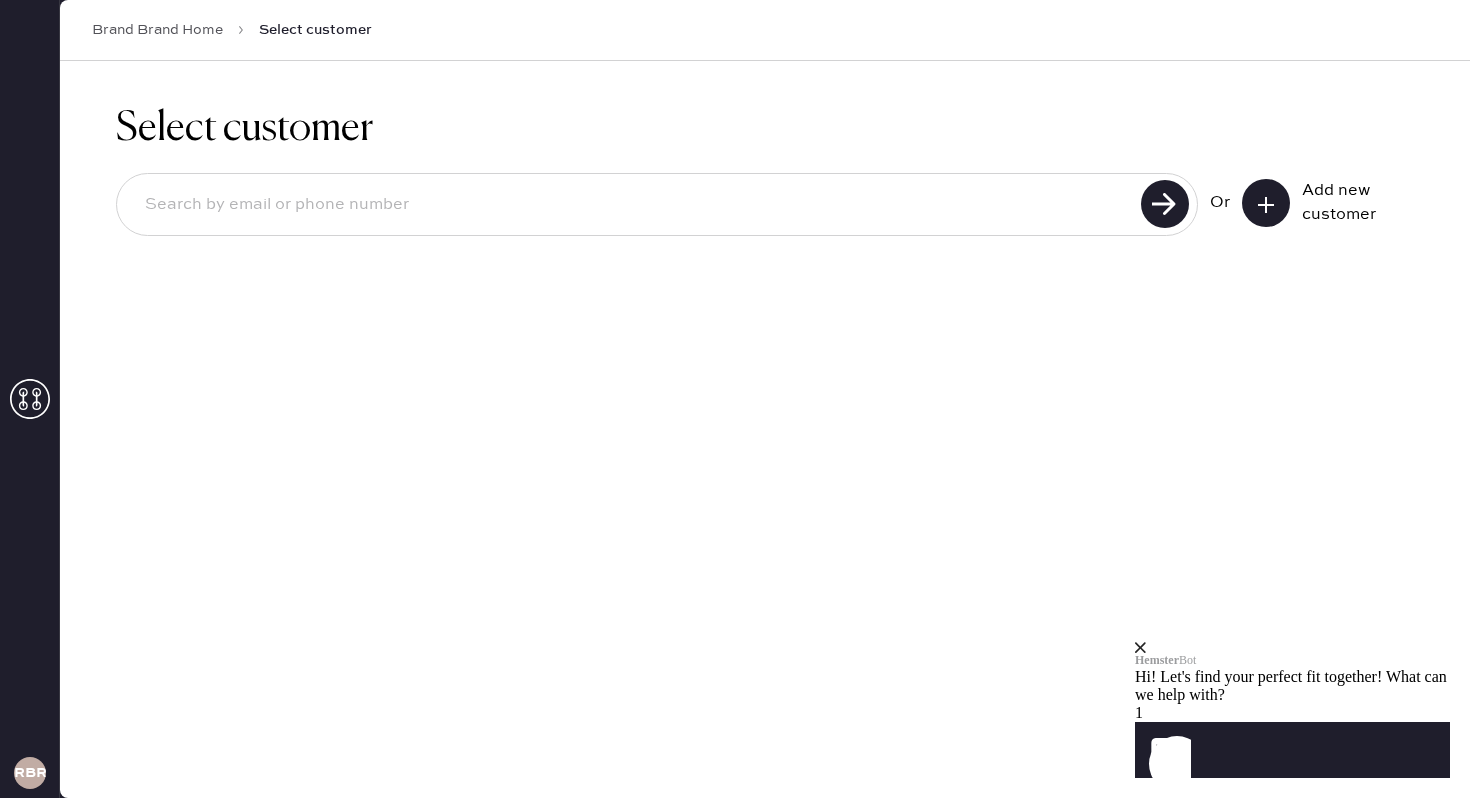 click at bounding box center (632, 205) 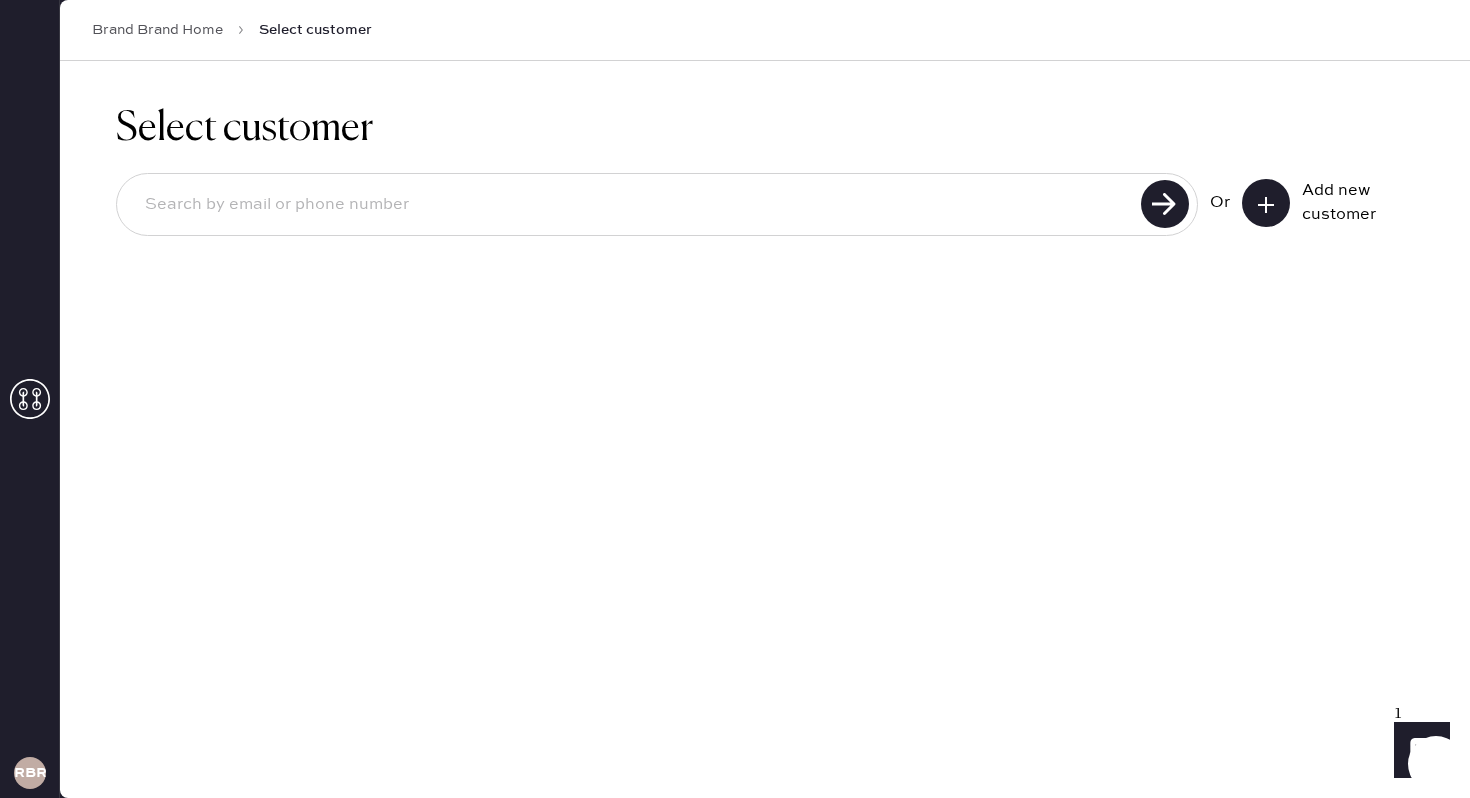 click at bounding box center [632, 205] 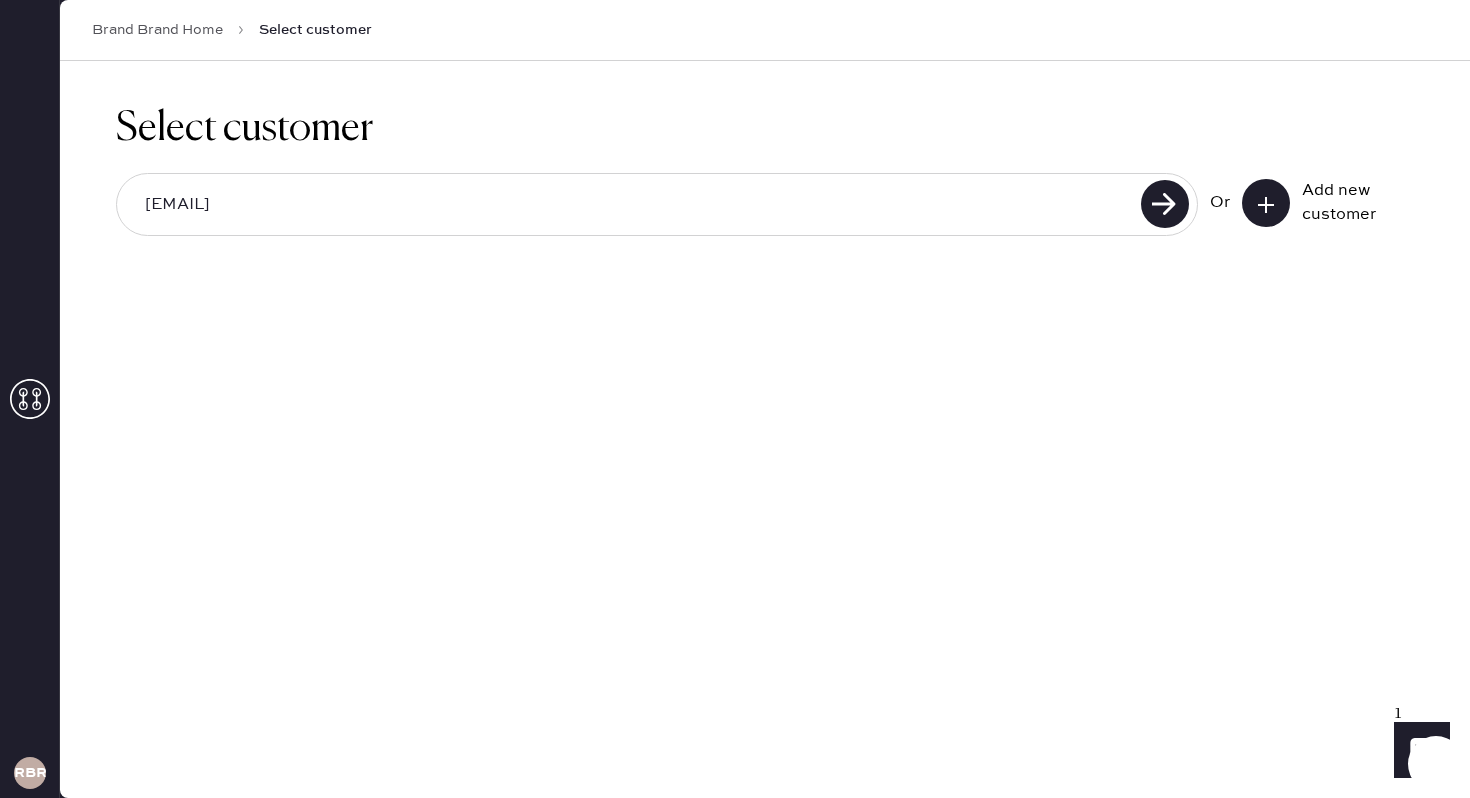 type on "[EMAIL]" 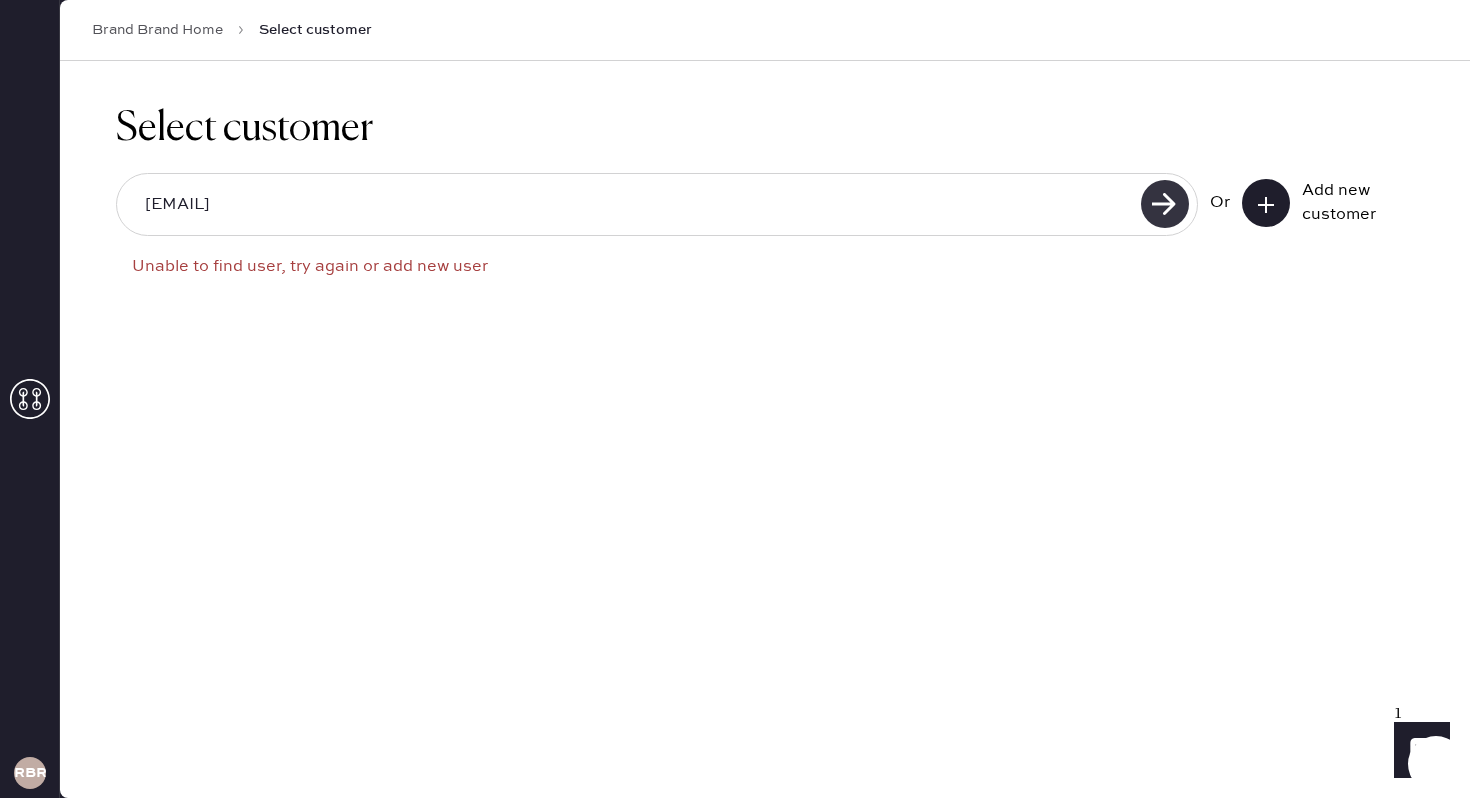 click 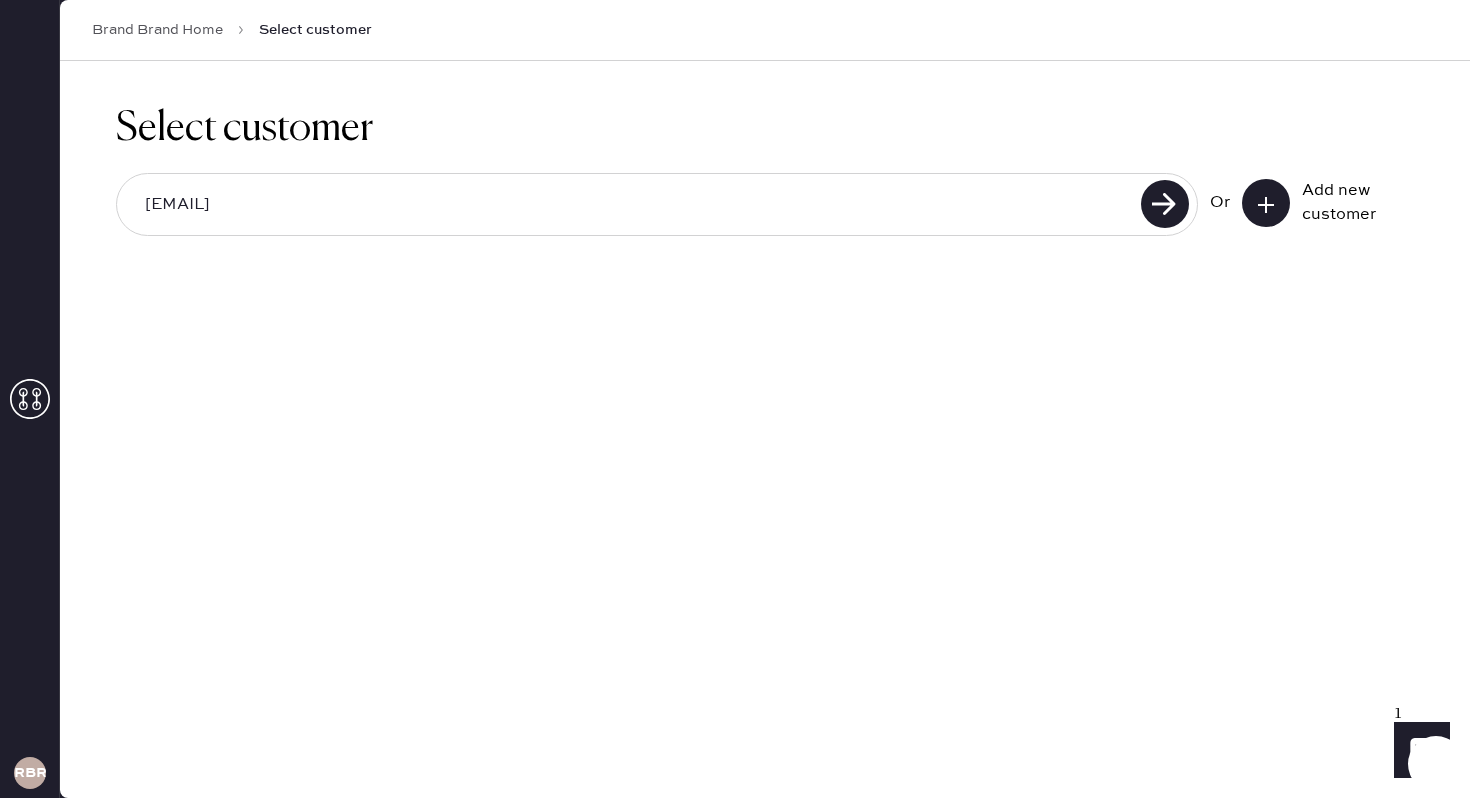 click 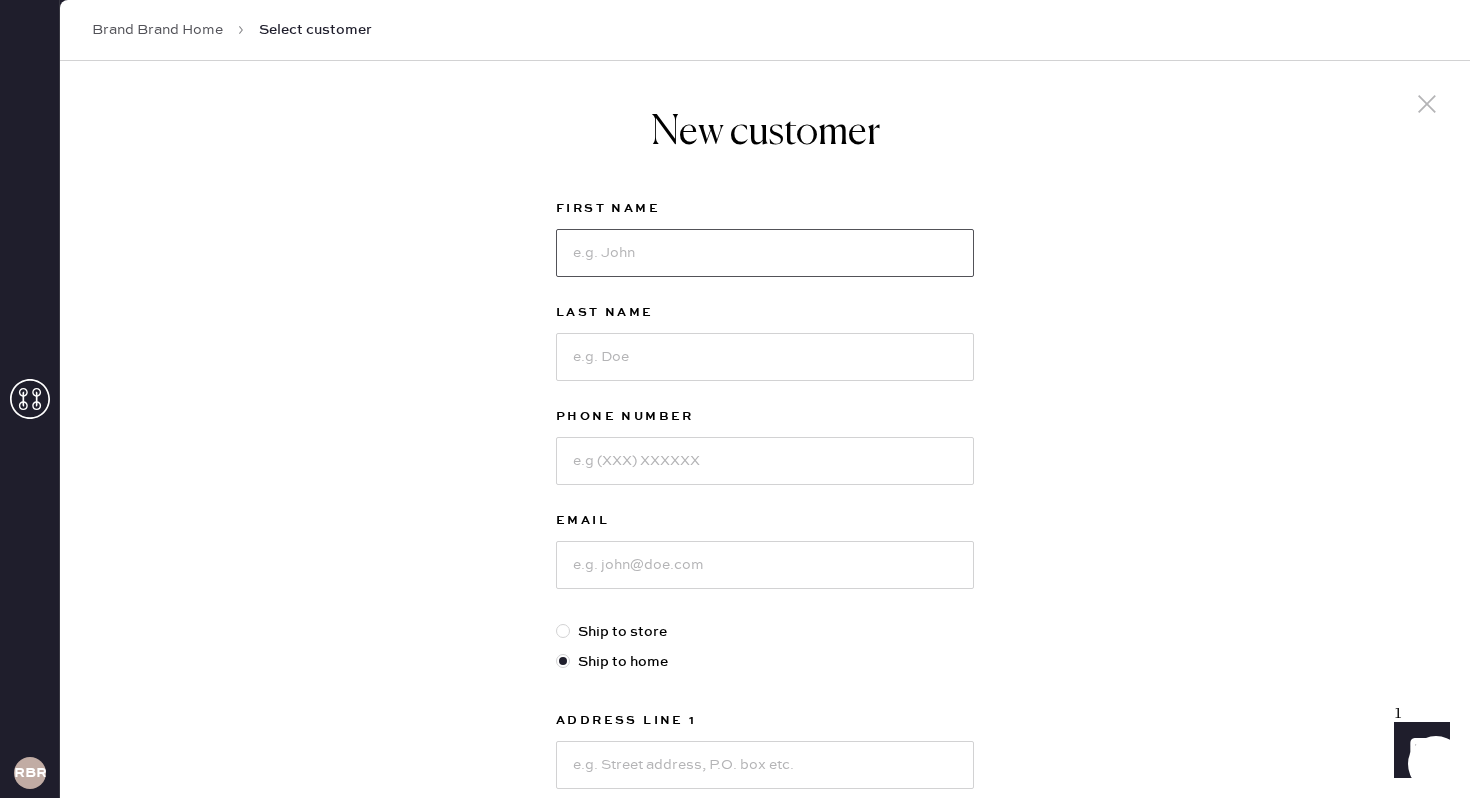 click at bounding box center [765, 253] 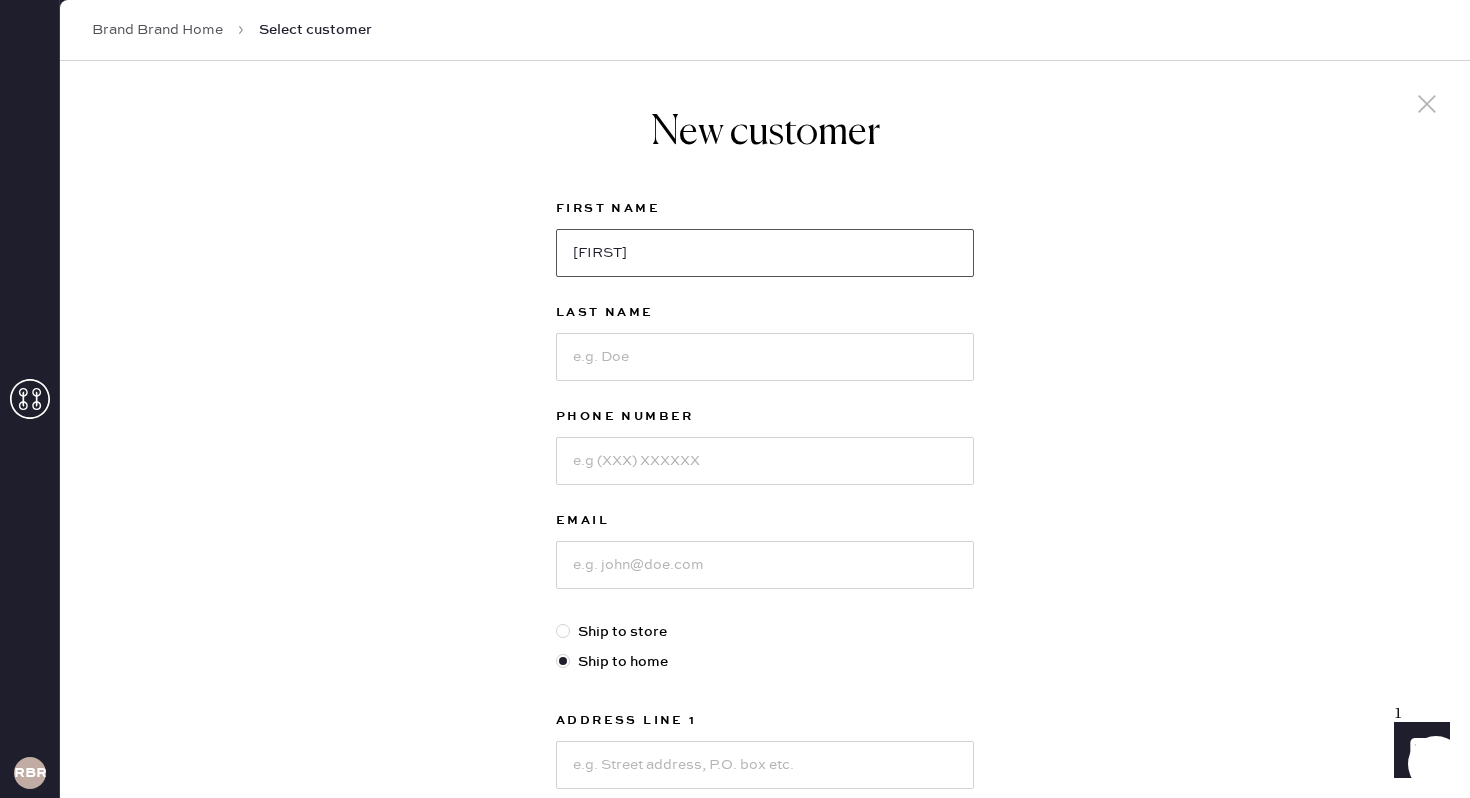 type on "[FIRST]" 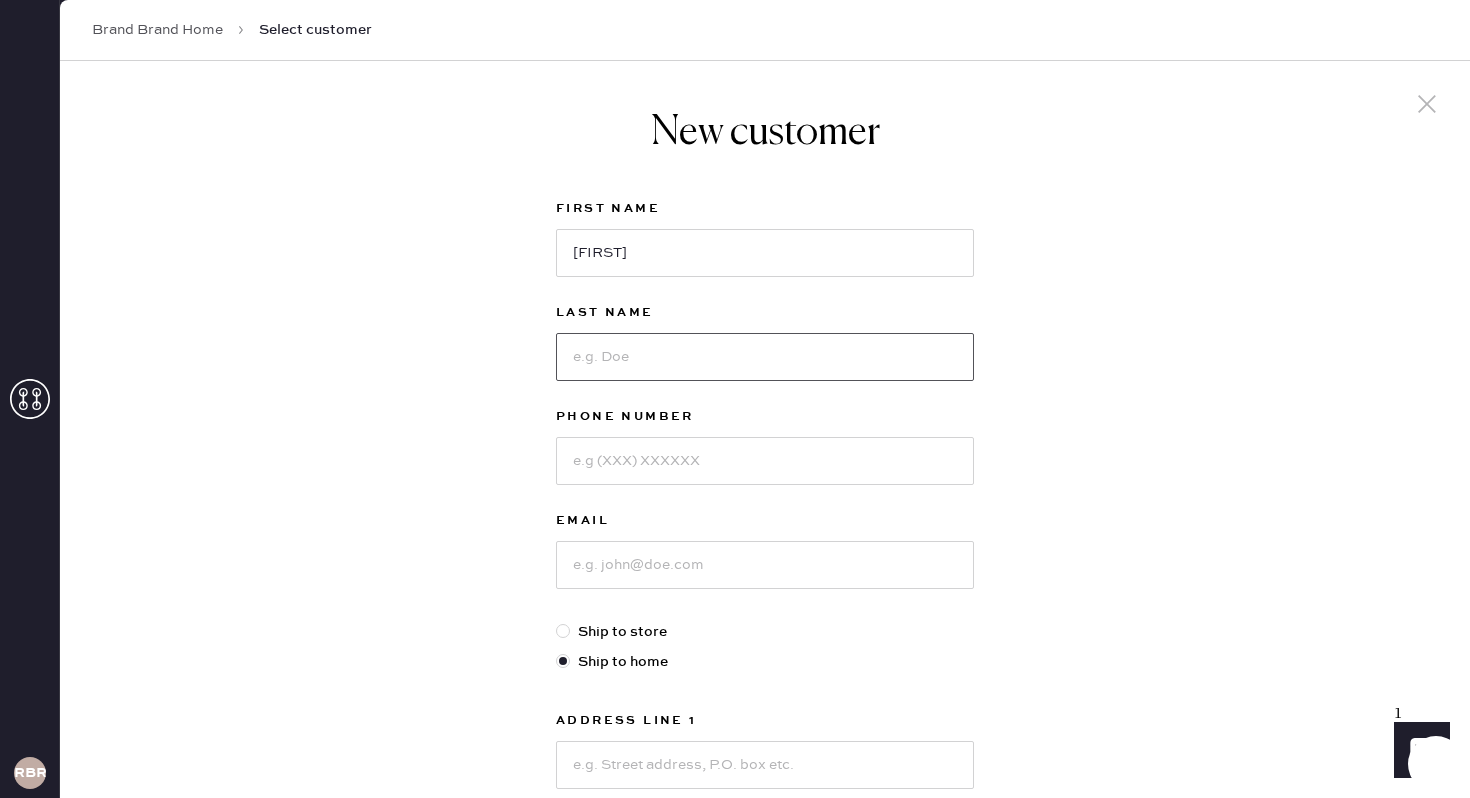click at bounding box center (765, 357) 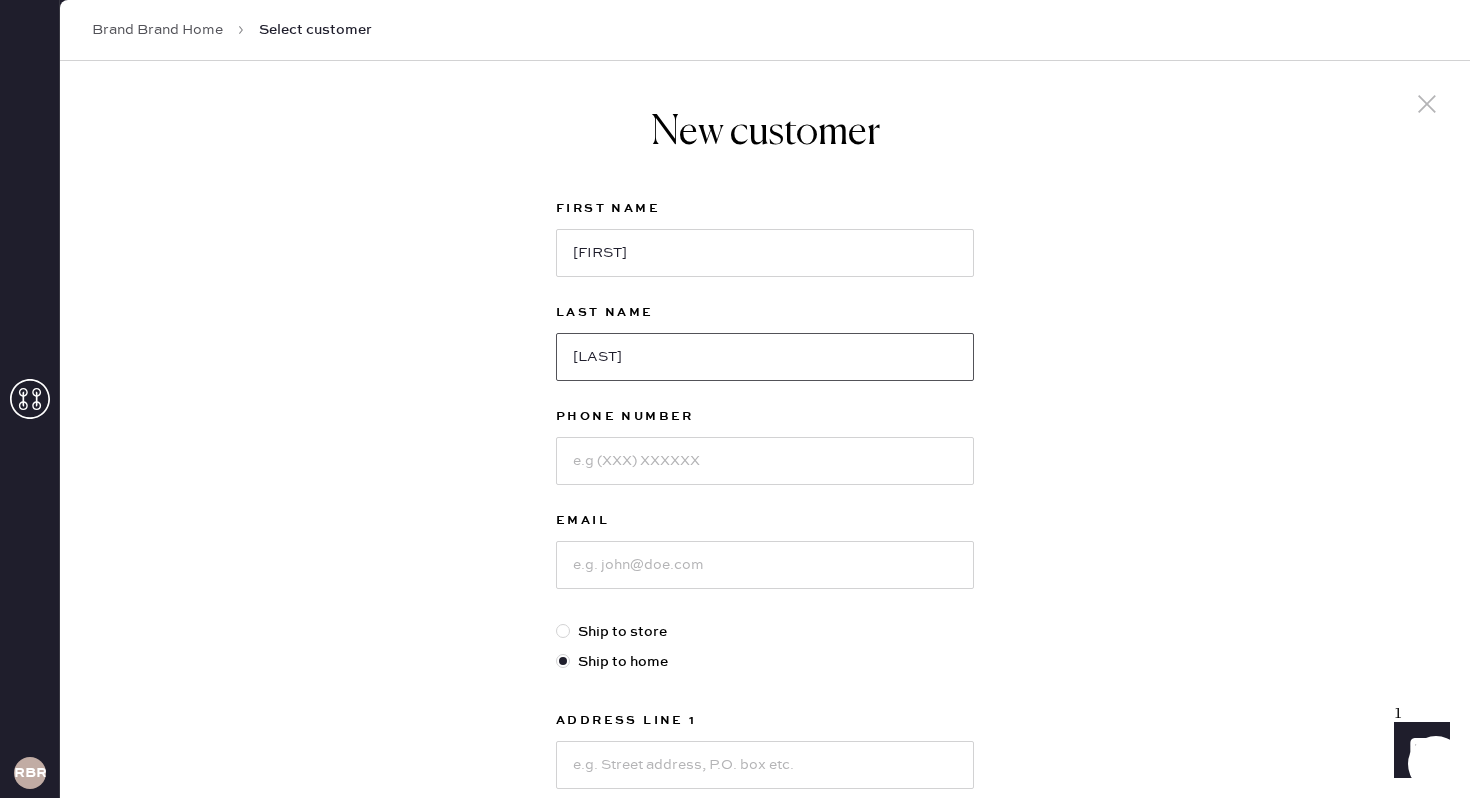 type on "[LAST]" 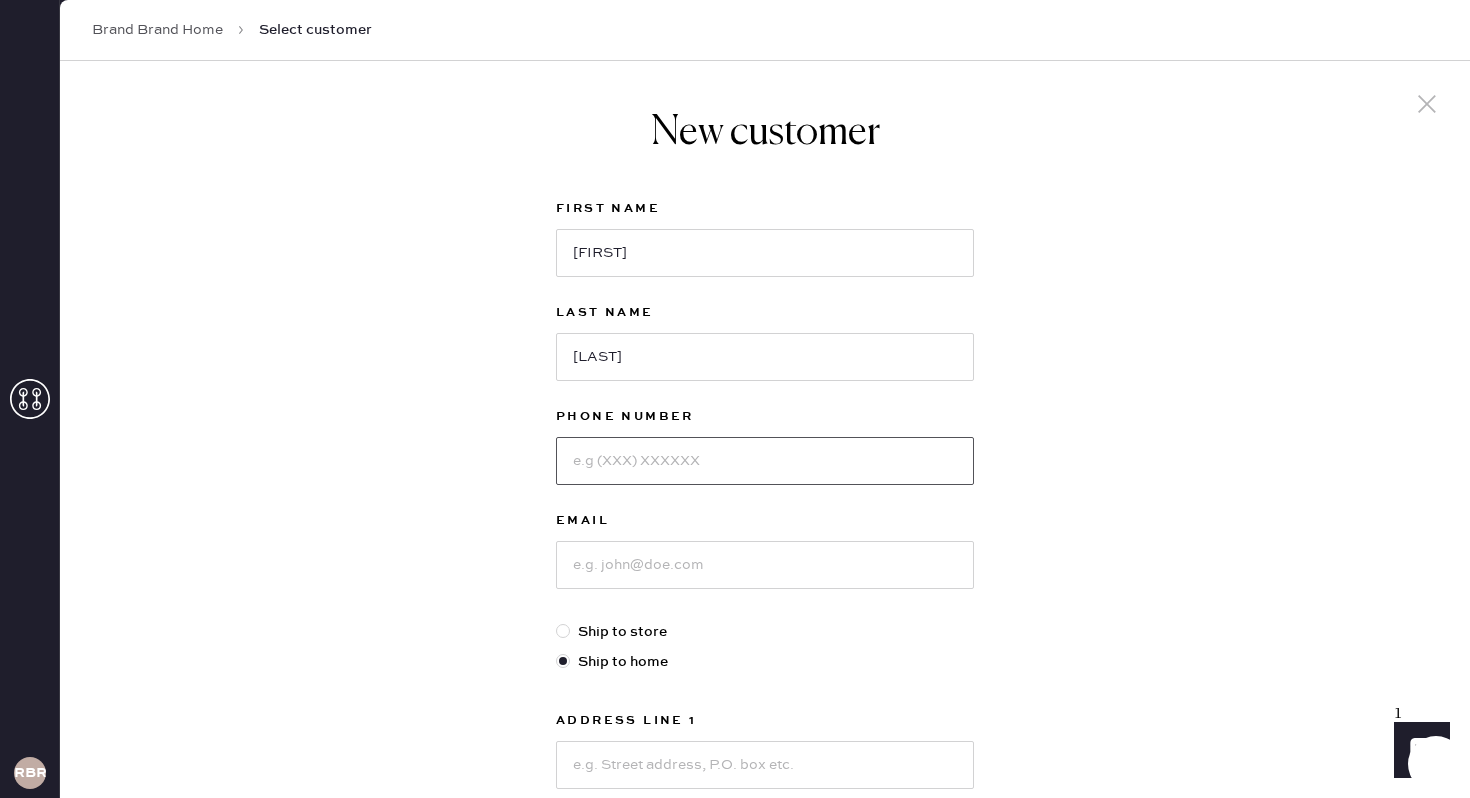 click at bounding box center [765, 461] 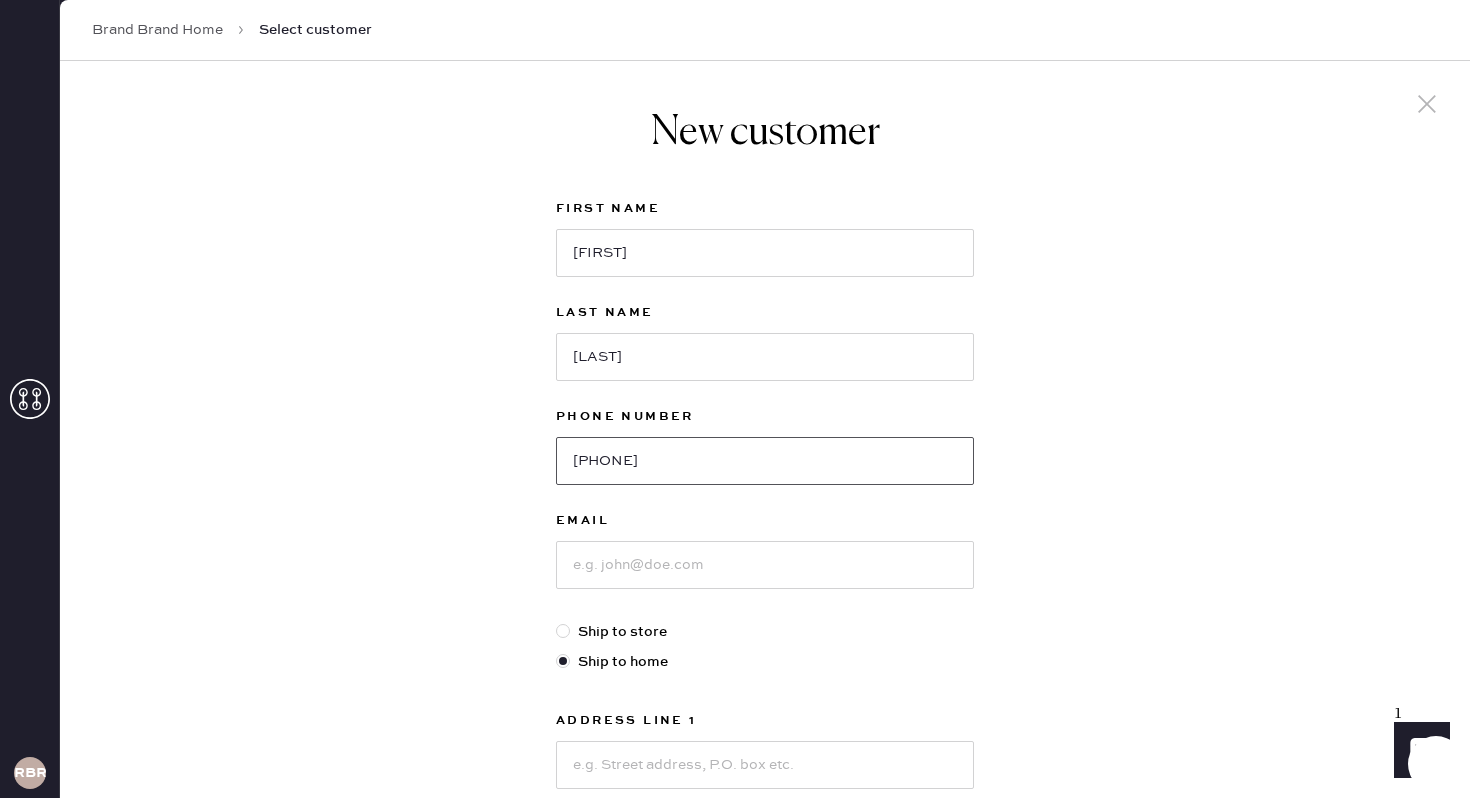 type on "[PHONE]" 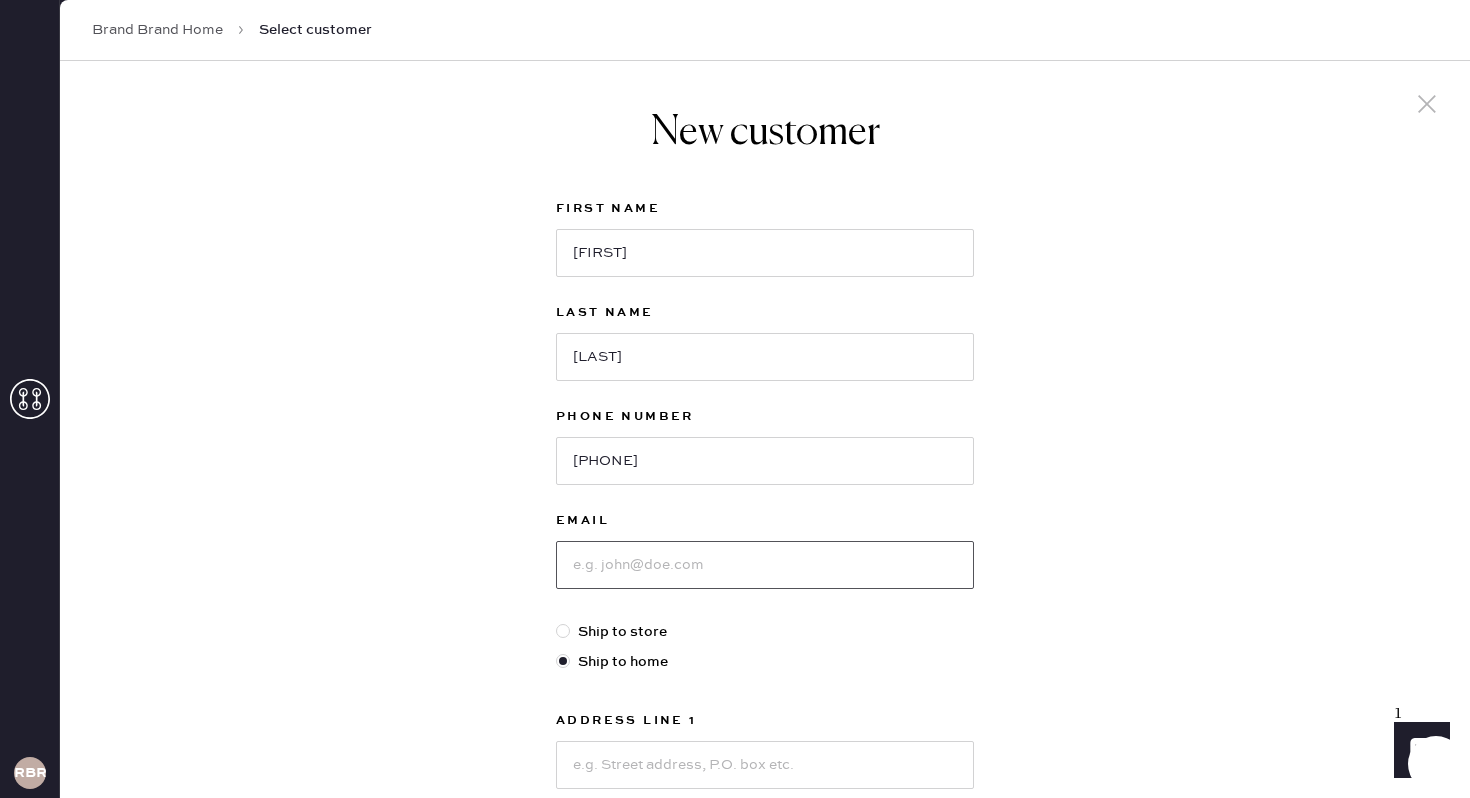 click at bounding box center [765, 565] 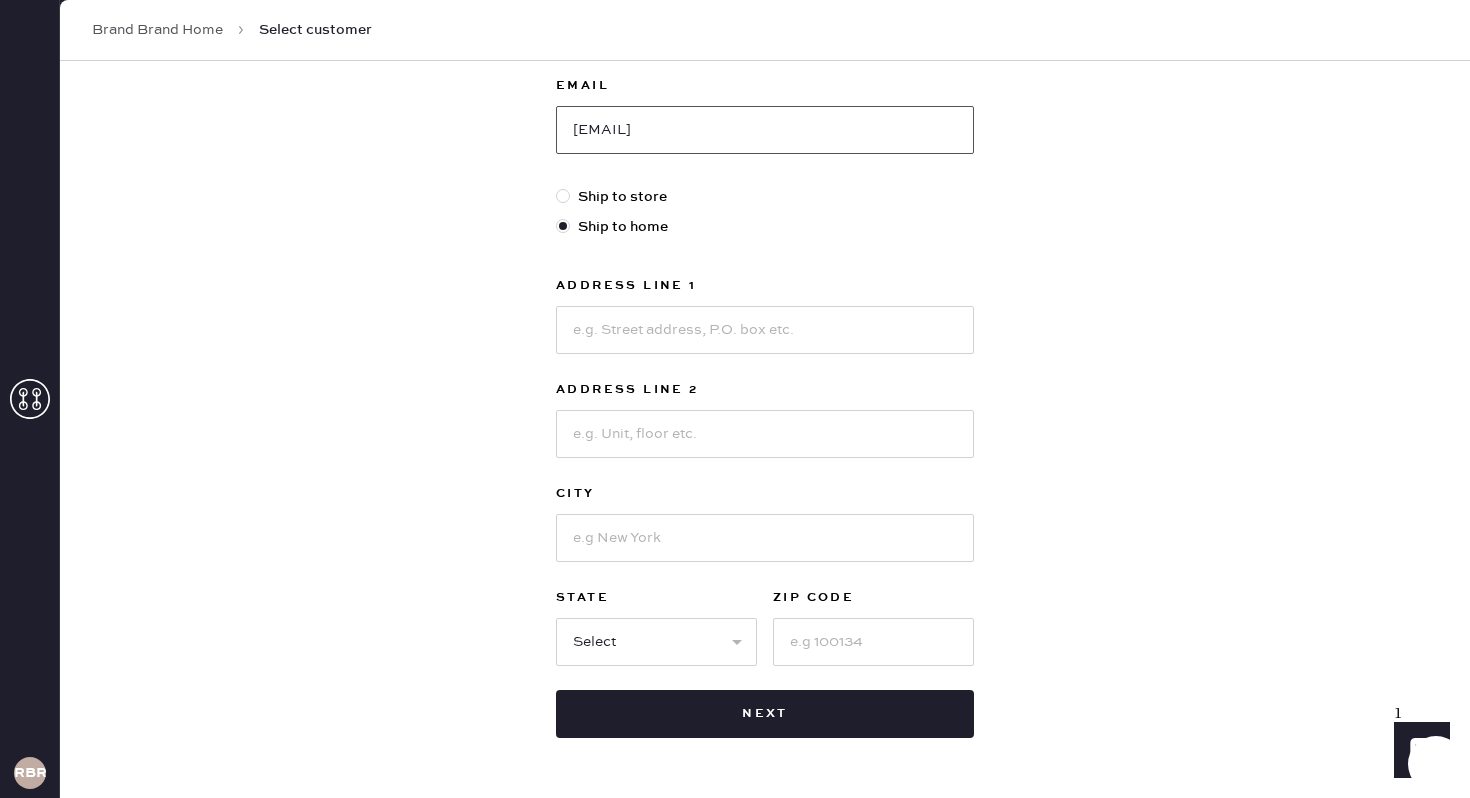 scroll, scrollTop: 451, scrollLeft: 0, axis: vertical 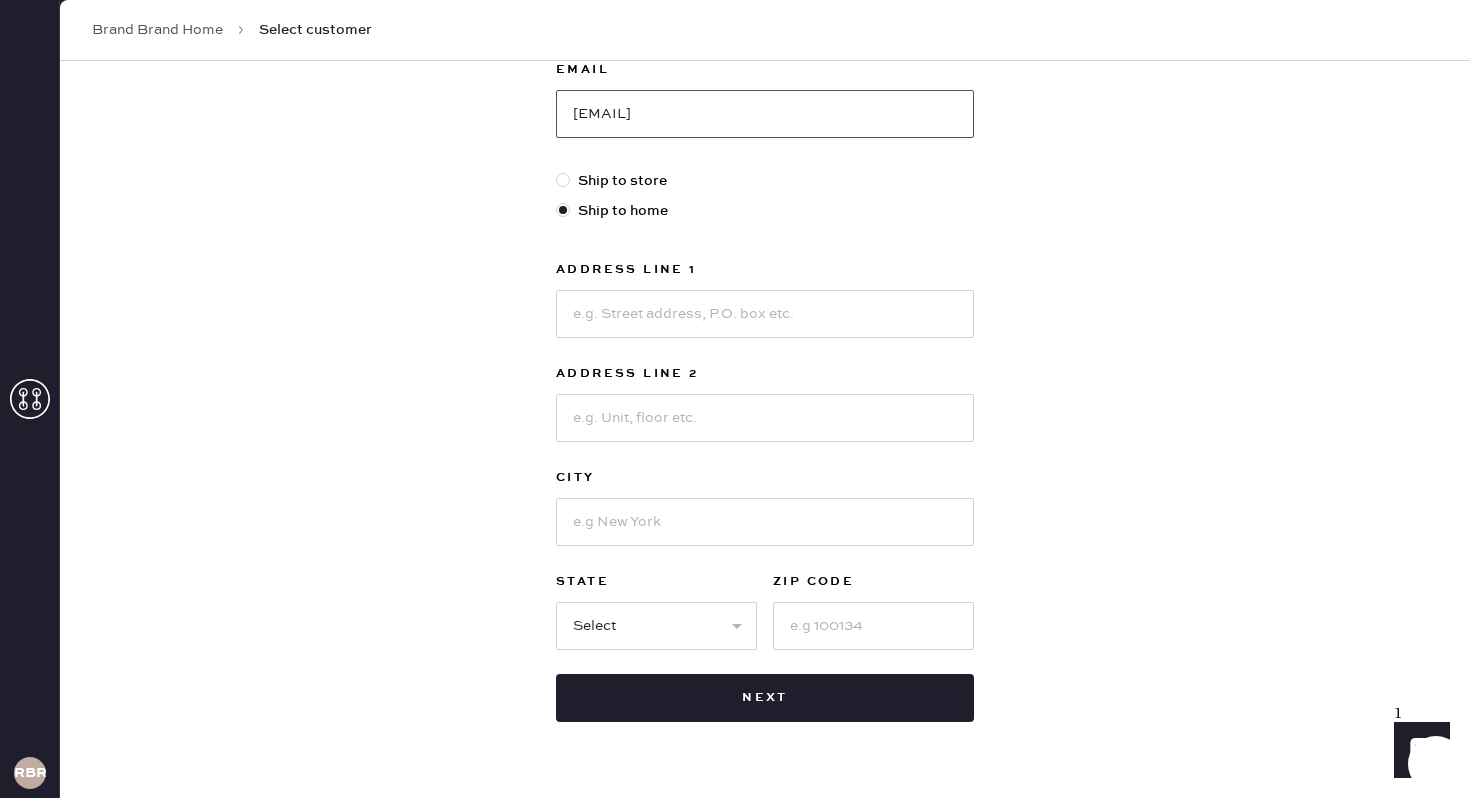 type on "[EMAIL]" 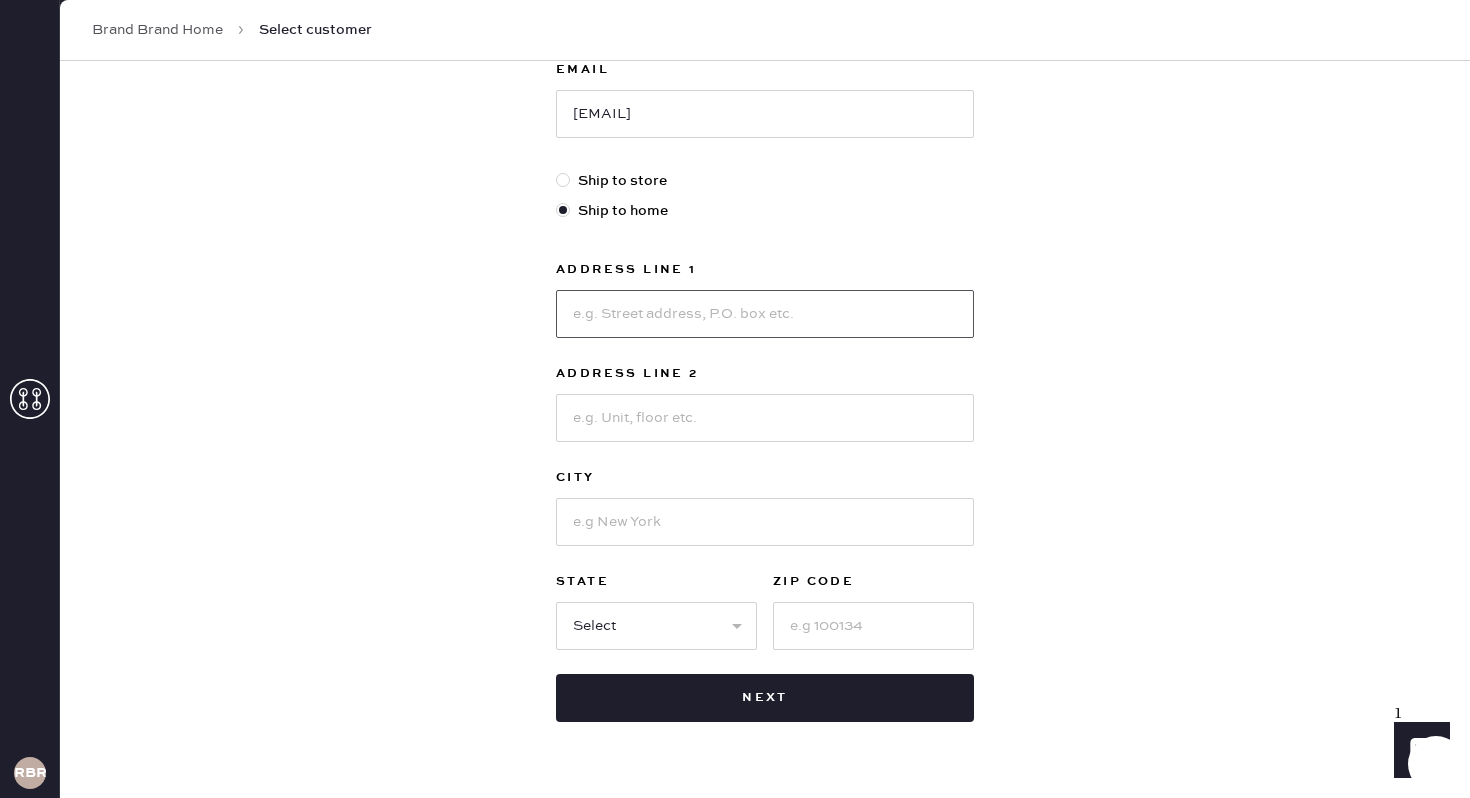 click at bounding box center [765, 314] 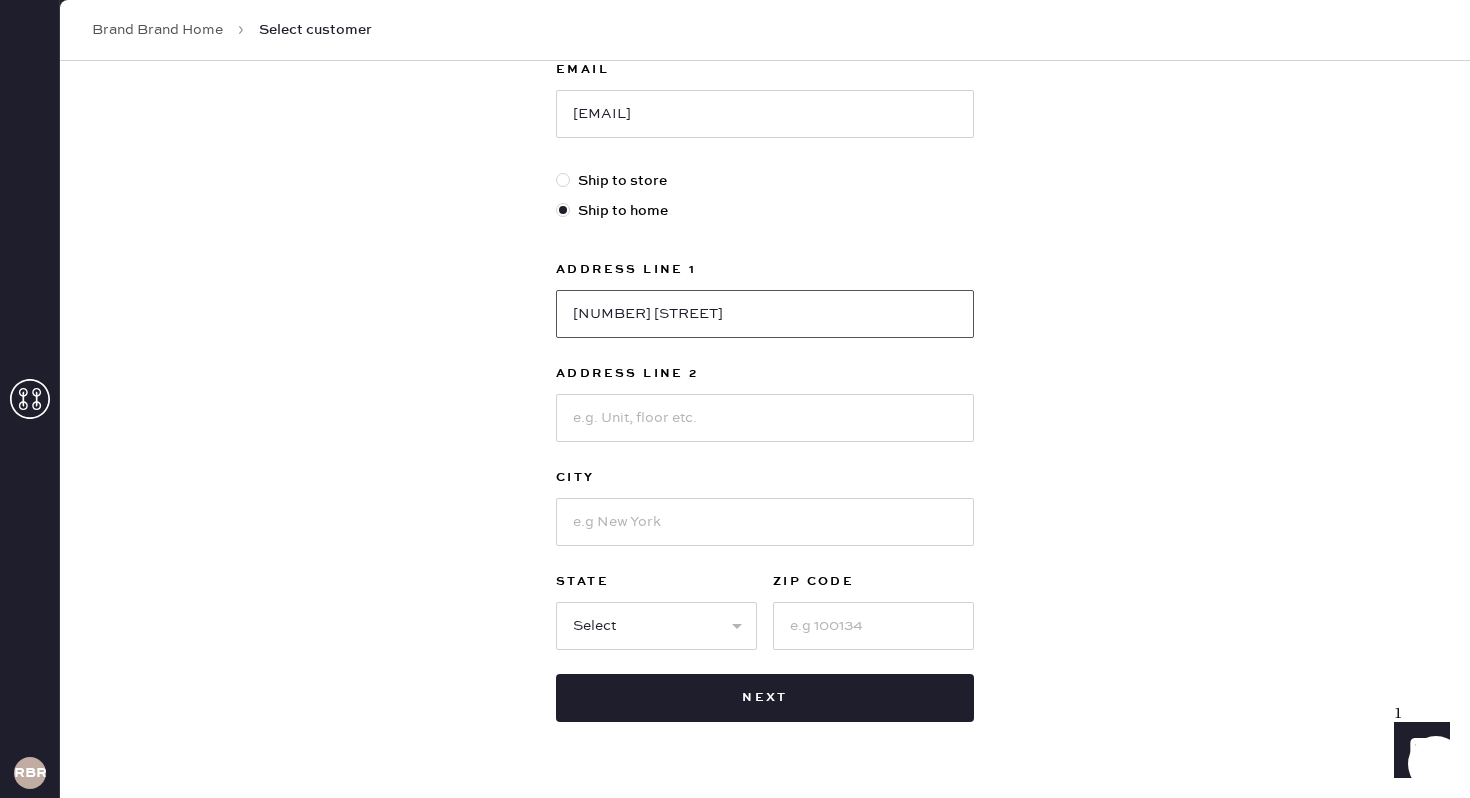 click on "[NUMBER] [STREET]" at bounding box center (765, 314) 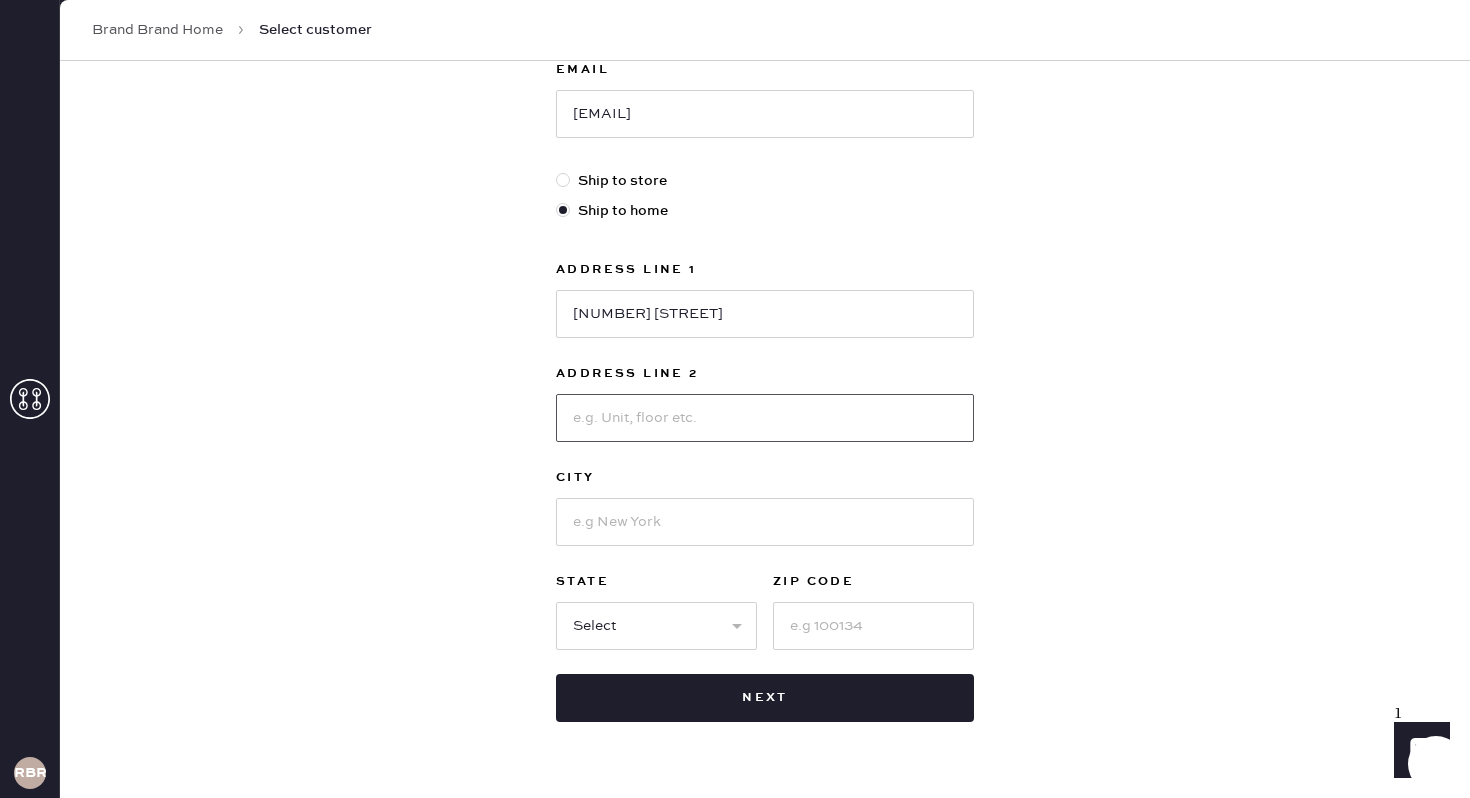click at bounding box center (765, 418) 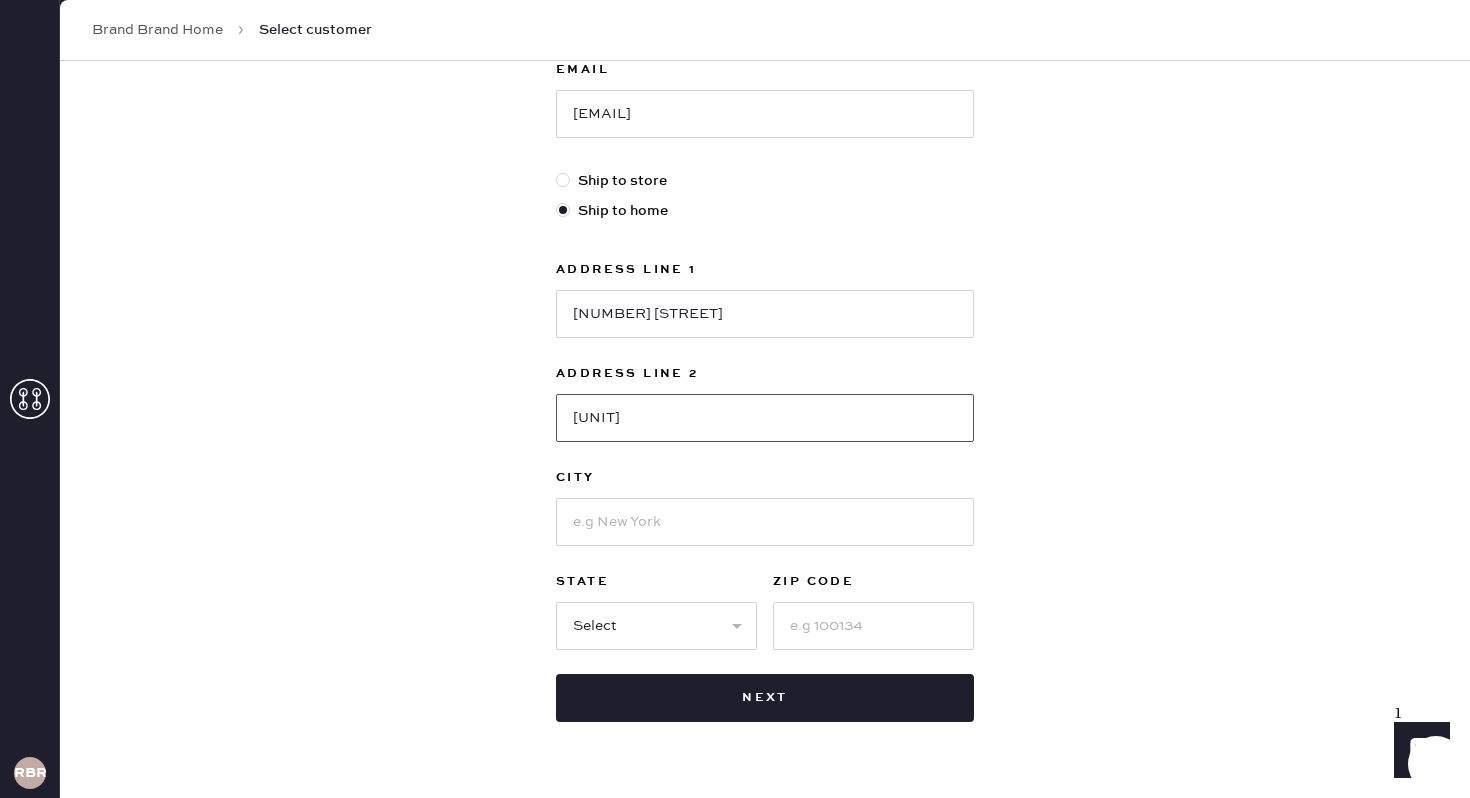 type on "[UNIT]" 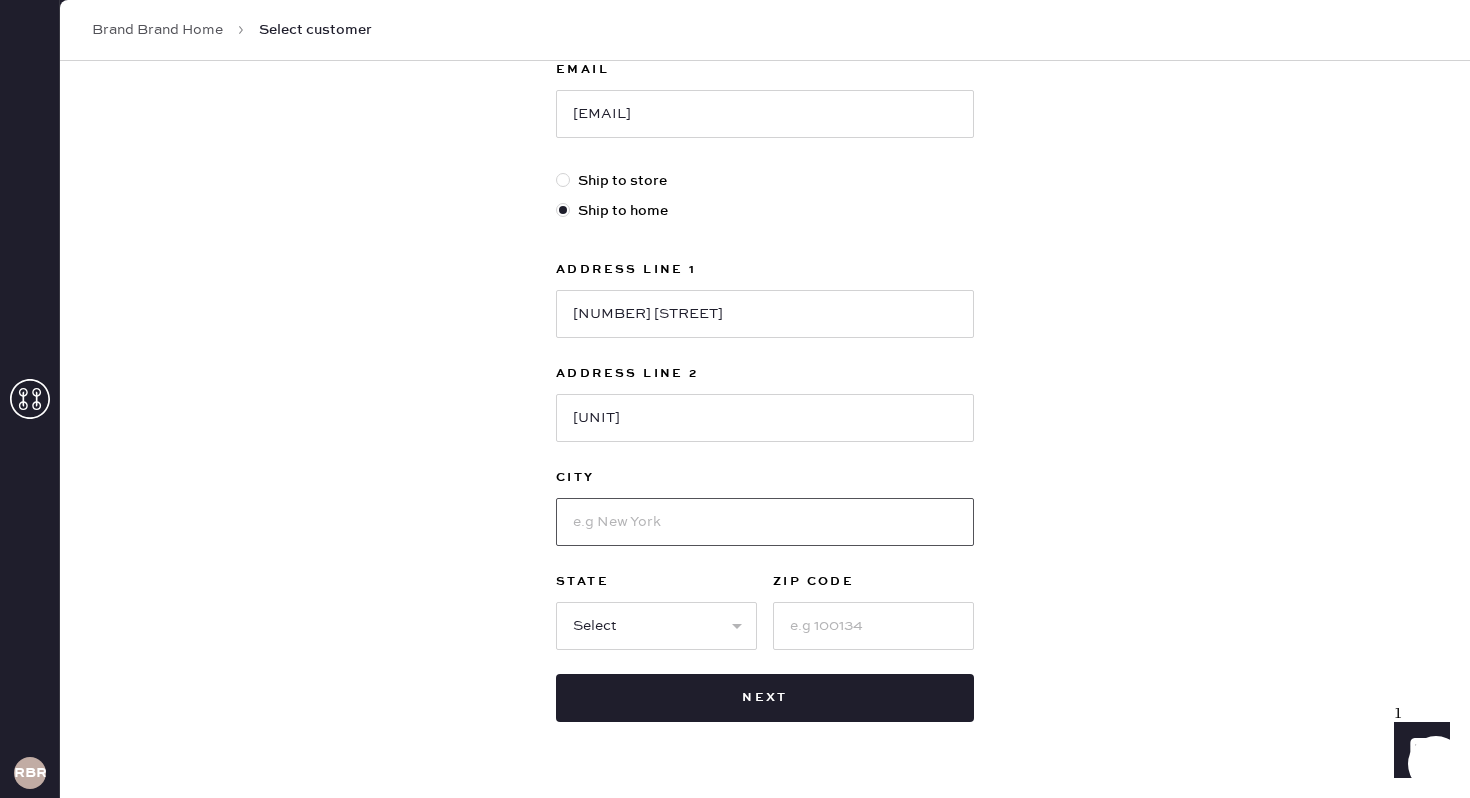 click at bounding box center (765, 522) 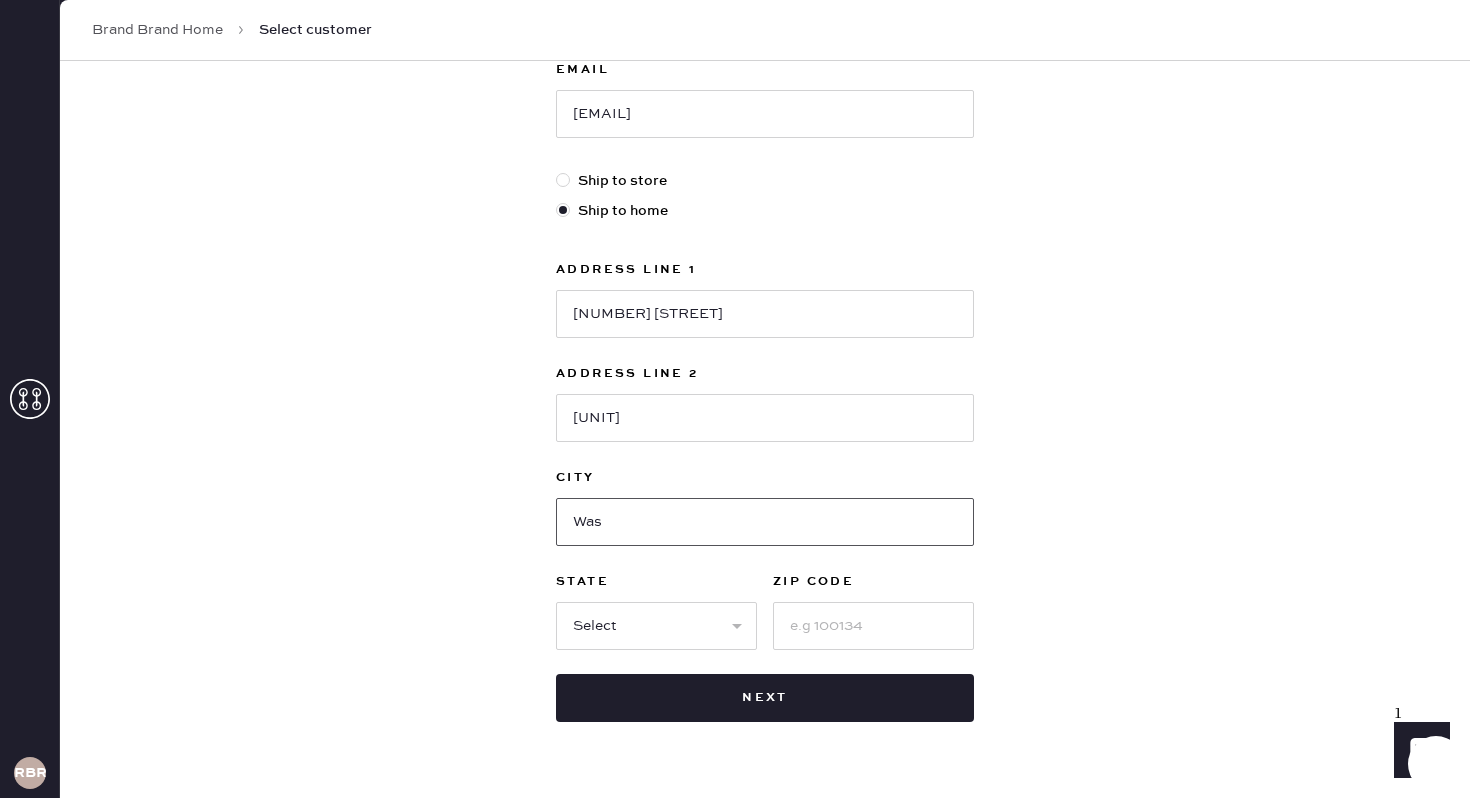 type on "[CITY]" 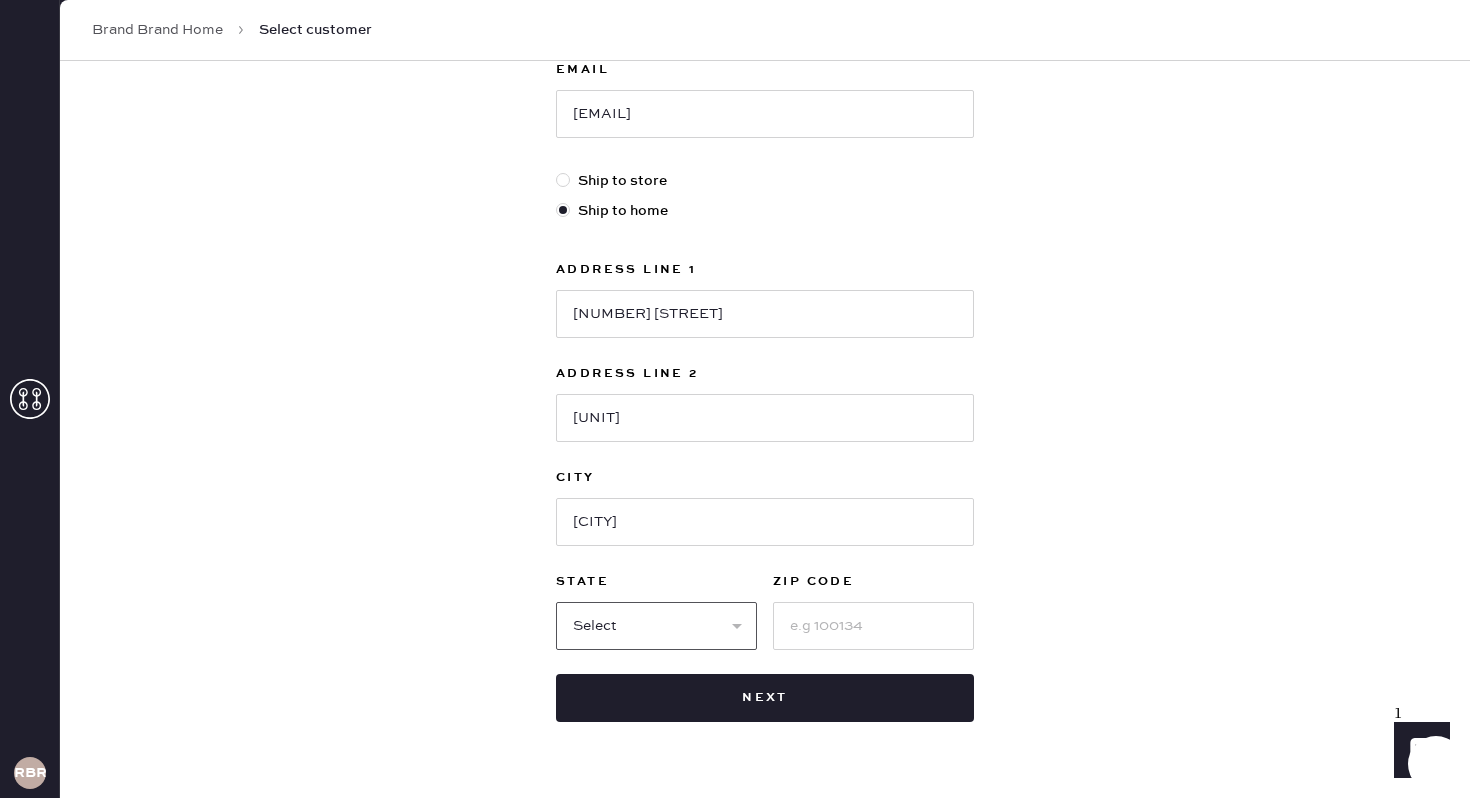 click on "Select AK AL AR AZ CA CO CT DC DE FL GA HI IA ID IL IN KS KY LA MA MD ME MI MN MO MS MT NC ND NE NH NJ NM NV NY OH OK OR PA RI SC SD TN TX UT VA VT WA WI WV WY" at bounding box center [656, 626] 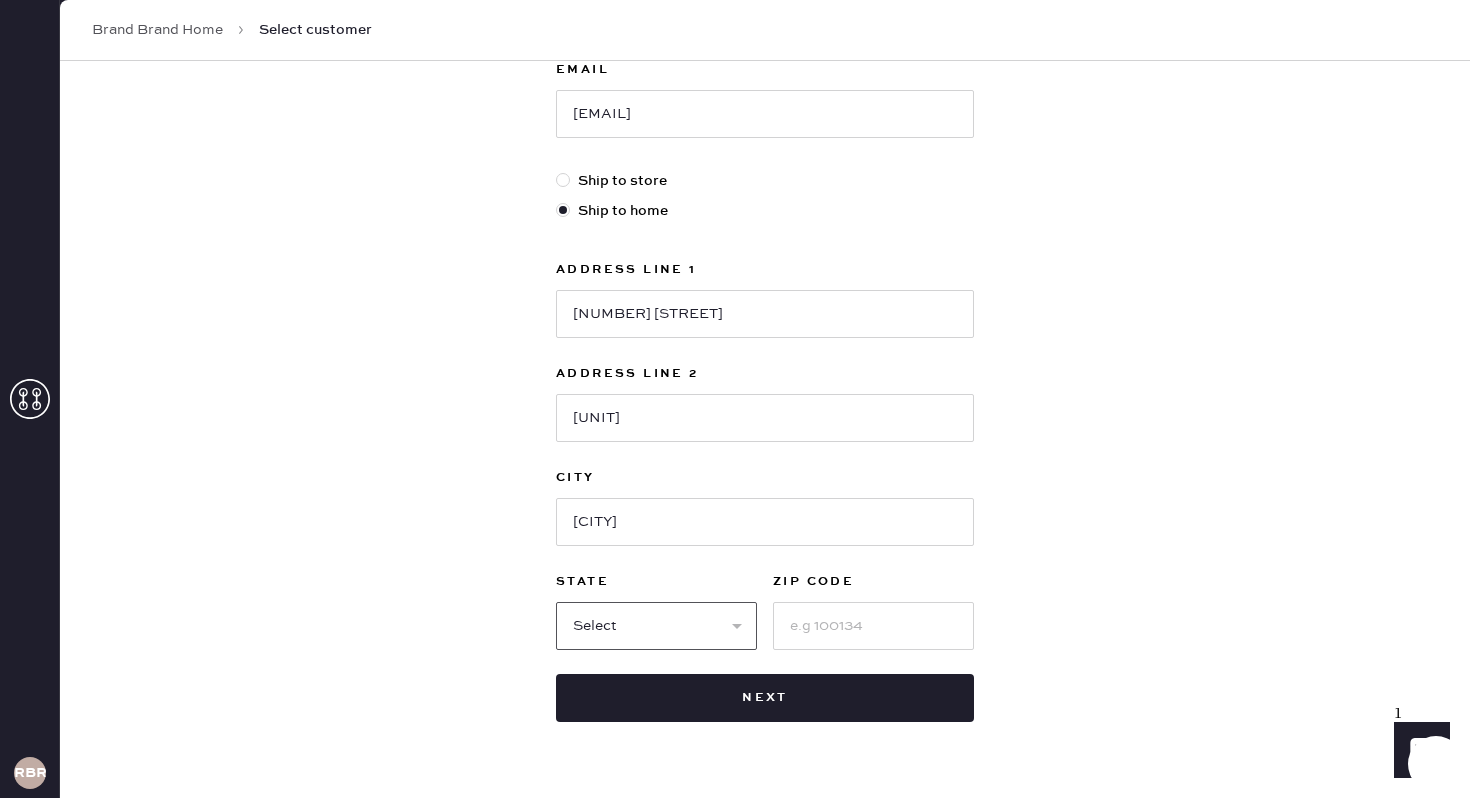 select on "DC" 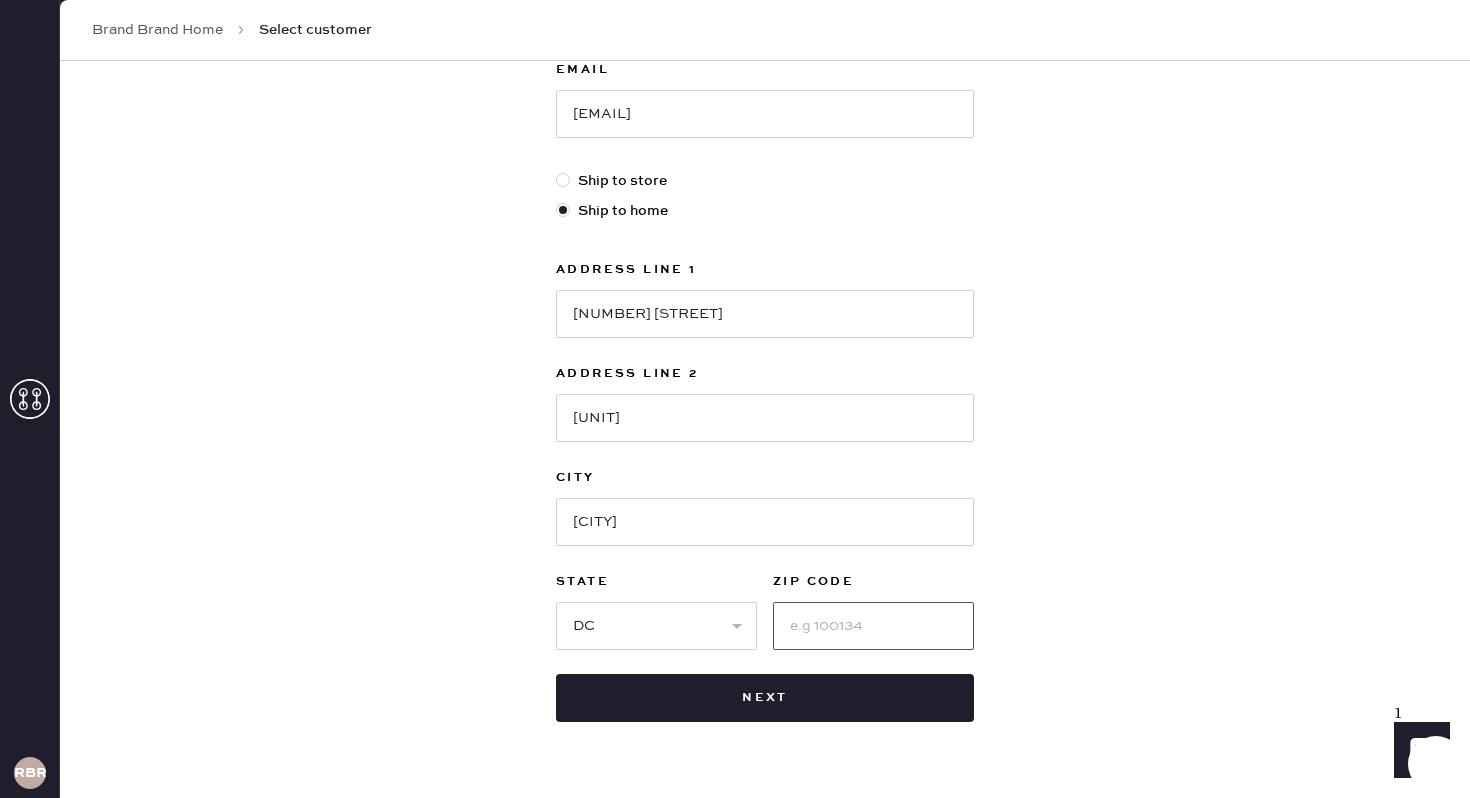click at bounding box center (873, 626) 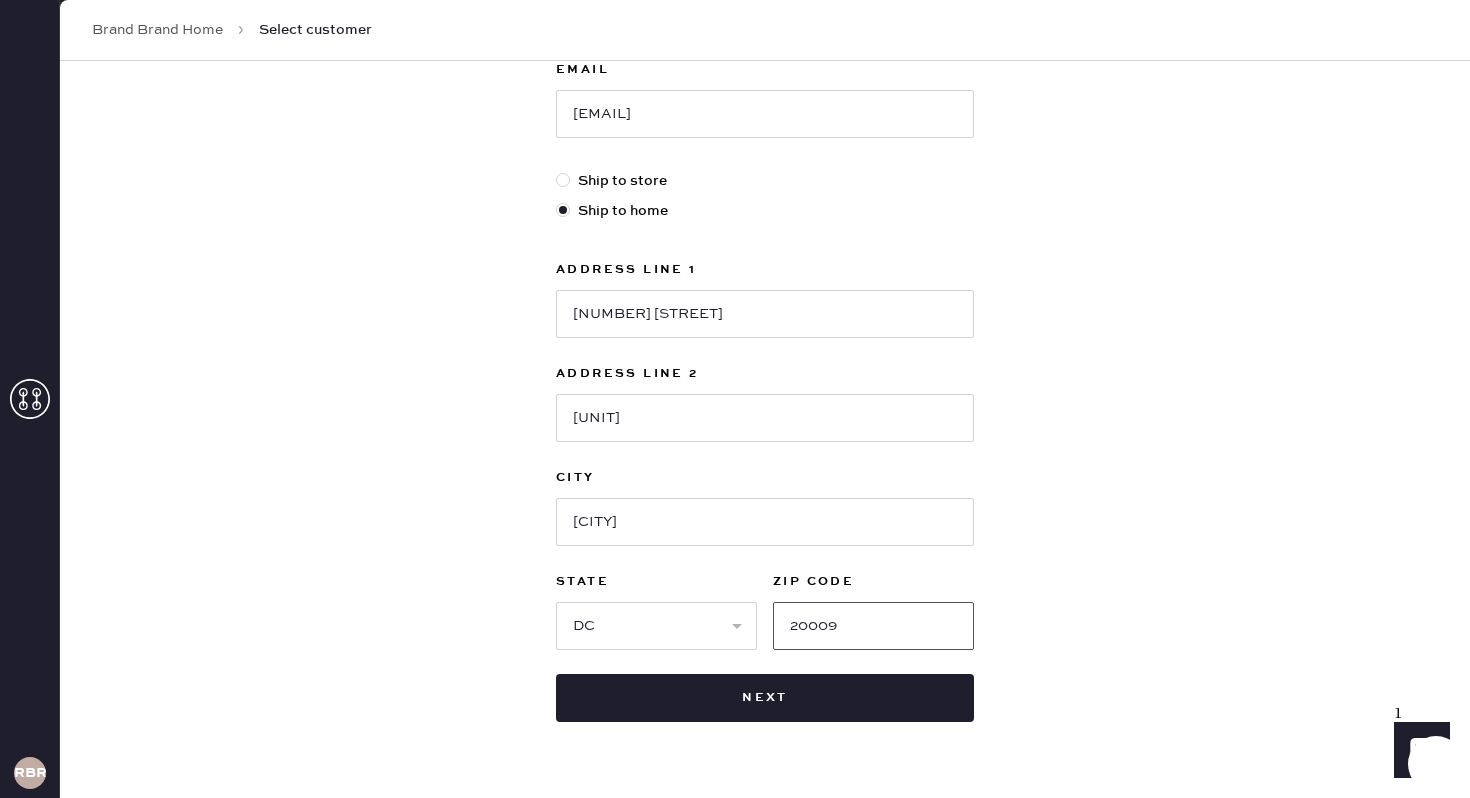 type on "20009" 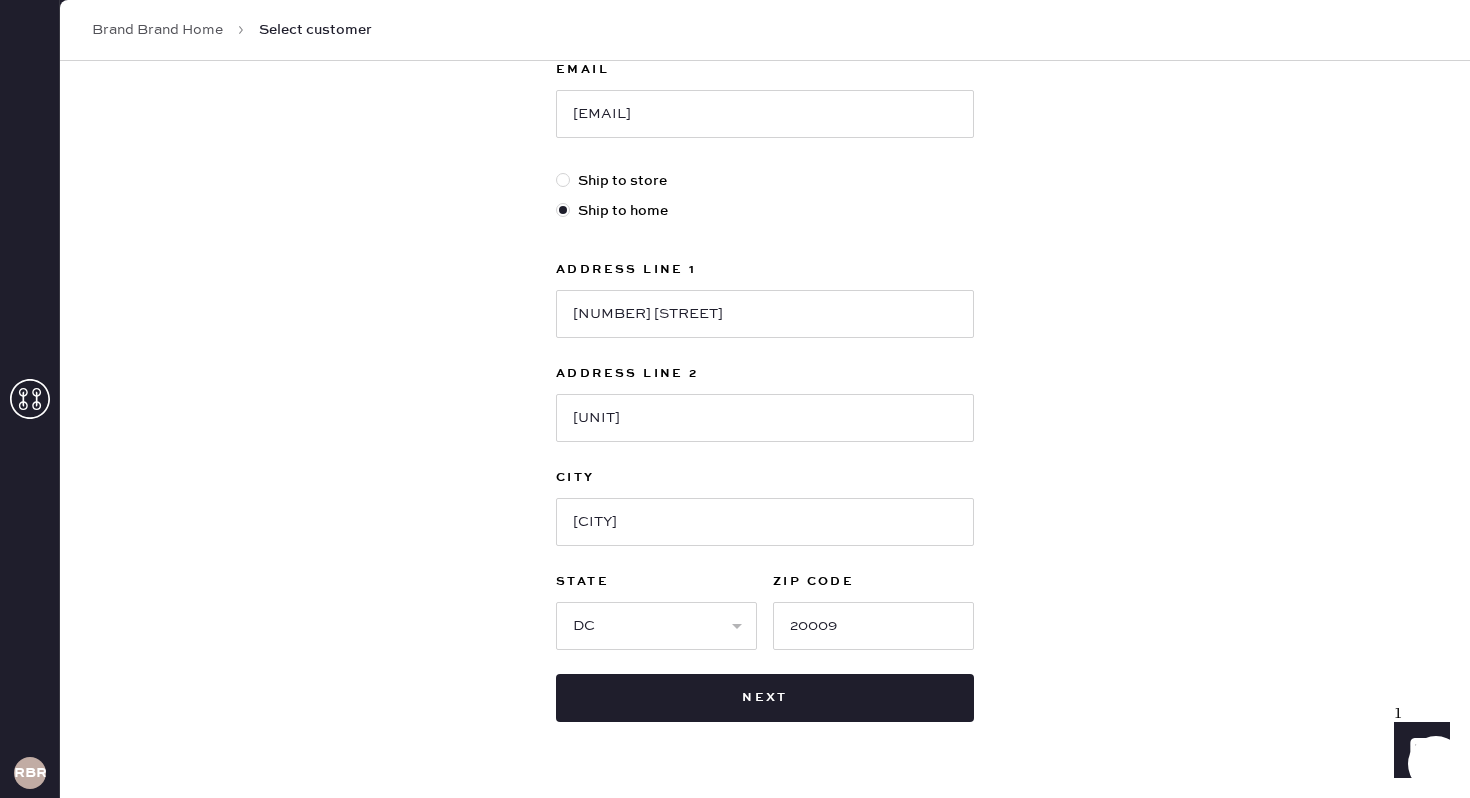 click on "New customer First Name [FIRST] Last Name [LAST] Phone Number [PHONE] Email [EMAIL] Ship to store Ship to home Address Line 1 [NUMBER] [STREET] Address Line 2 [UNIT] City [CITY] State Select AK AL AR AZ CA CO CT DC DE FL GA HI IA ID IL IN KS KY LA MA MD ME MI MN MO MS MT NC ND NE NH NJ NM NV NY OH OK OR PA RI SC SD TN TX UT VA VT WA WI WV WY ZIP Code [ZIP] Next" at bounding box center [765, 230] 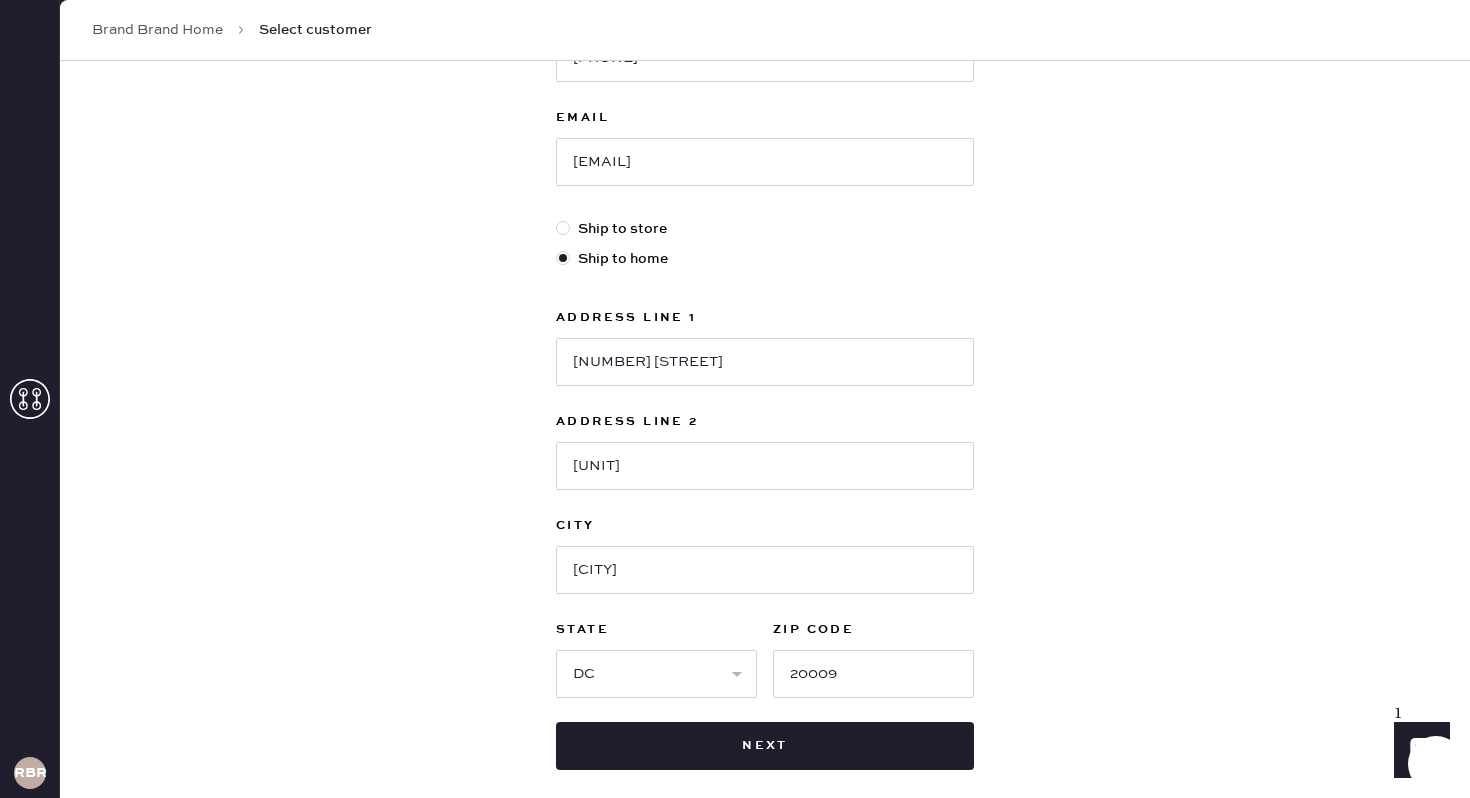 scroll, scrollTop: 437, scrollLeft: 0, axis: vertical 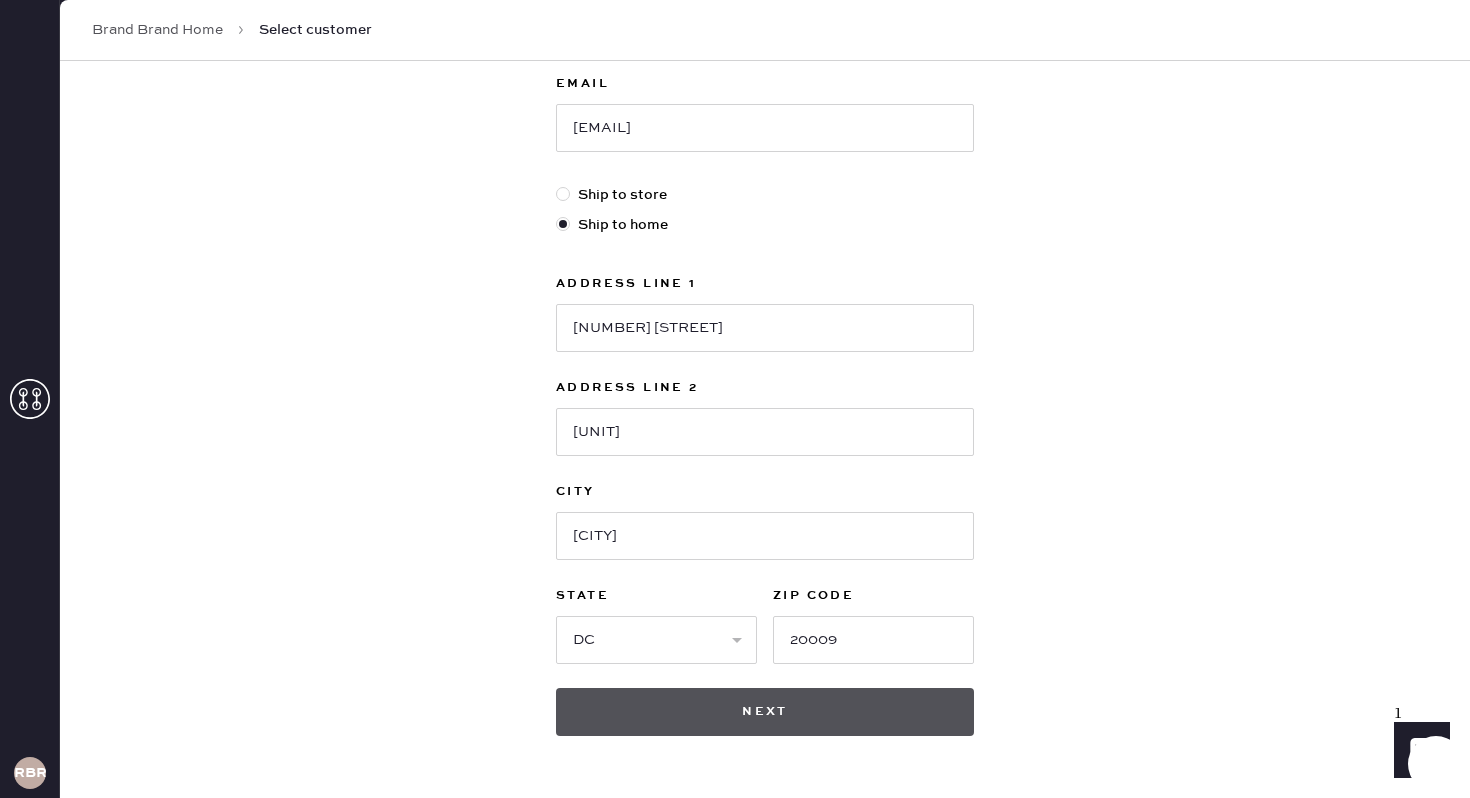 click on "Next" at bounding box center [765, 712] 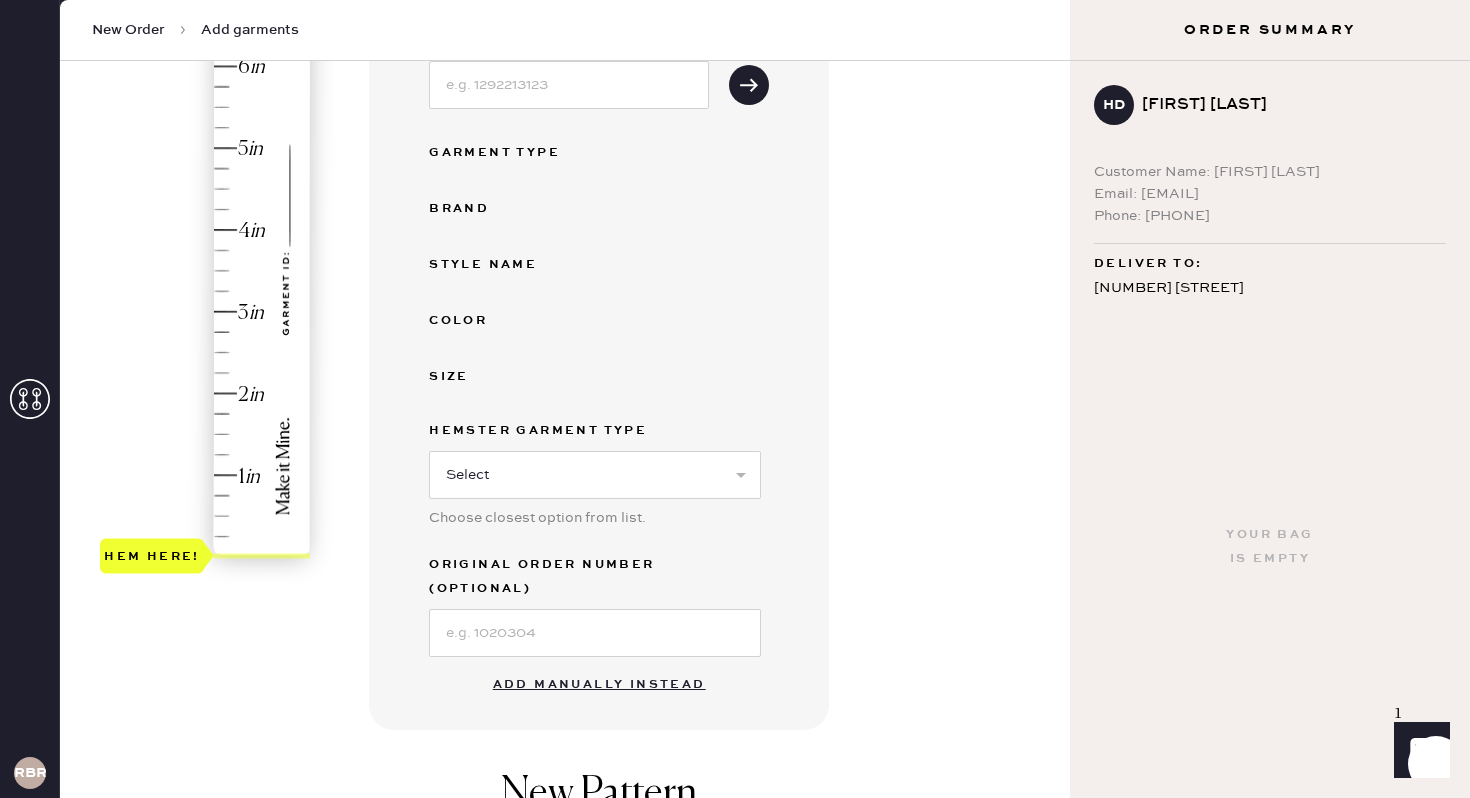 scroll, scrollTop: 319, scrollLeft: 0, axis: vertical 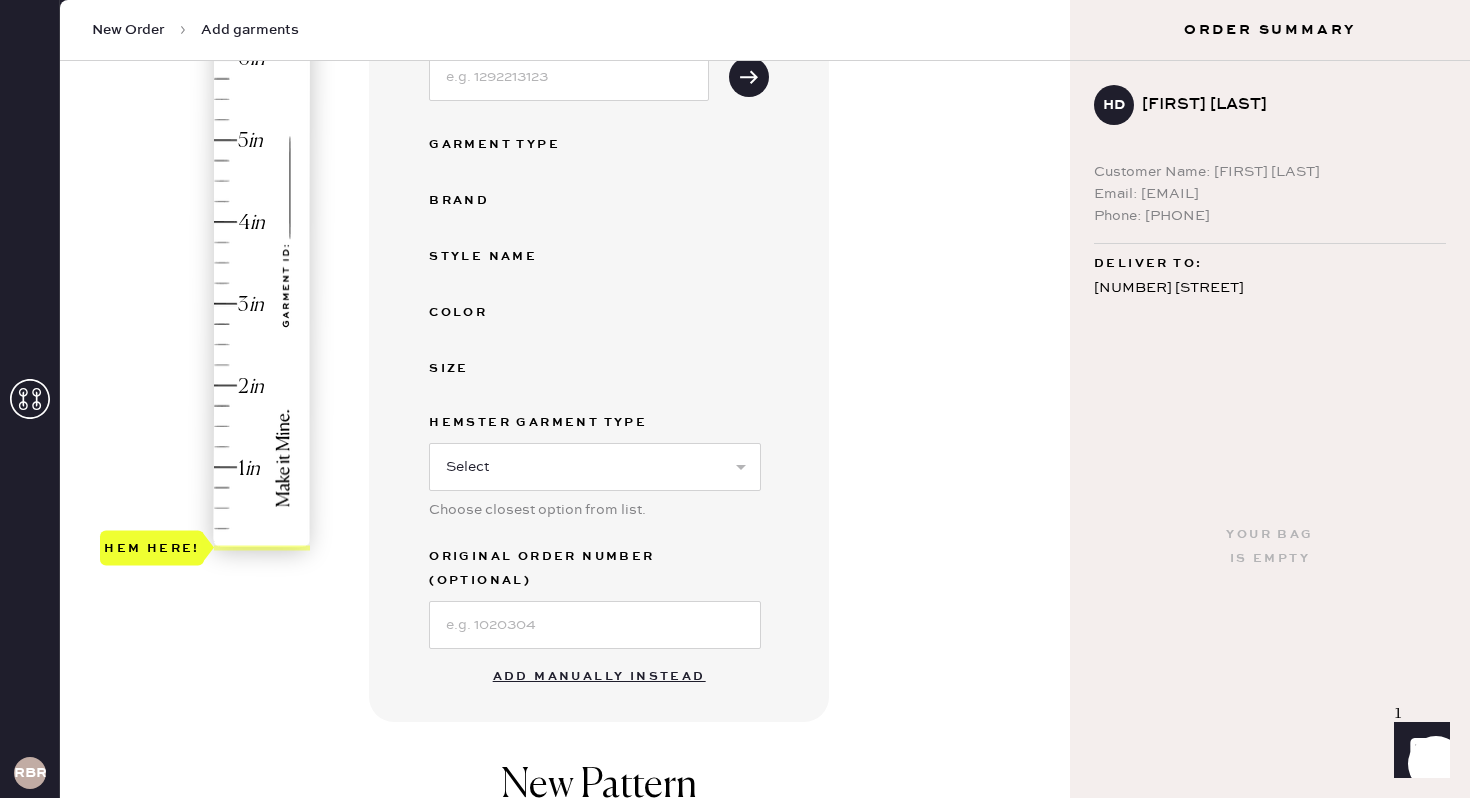 click on "Add manually instead" at bounding box center (599, 677) 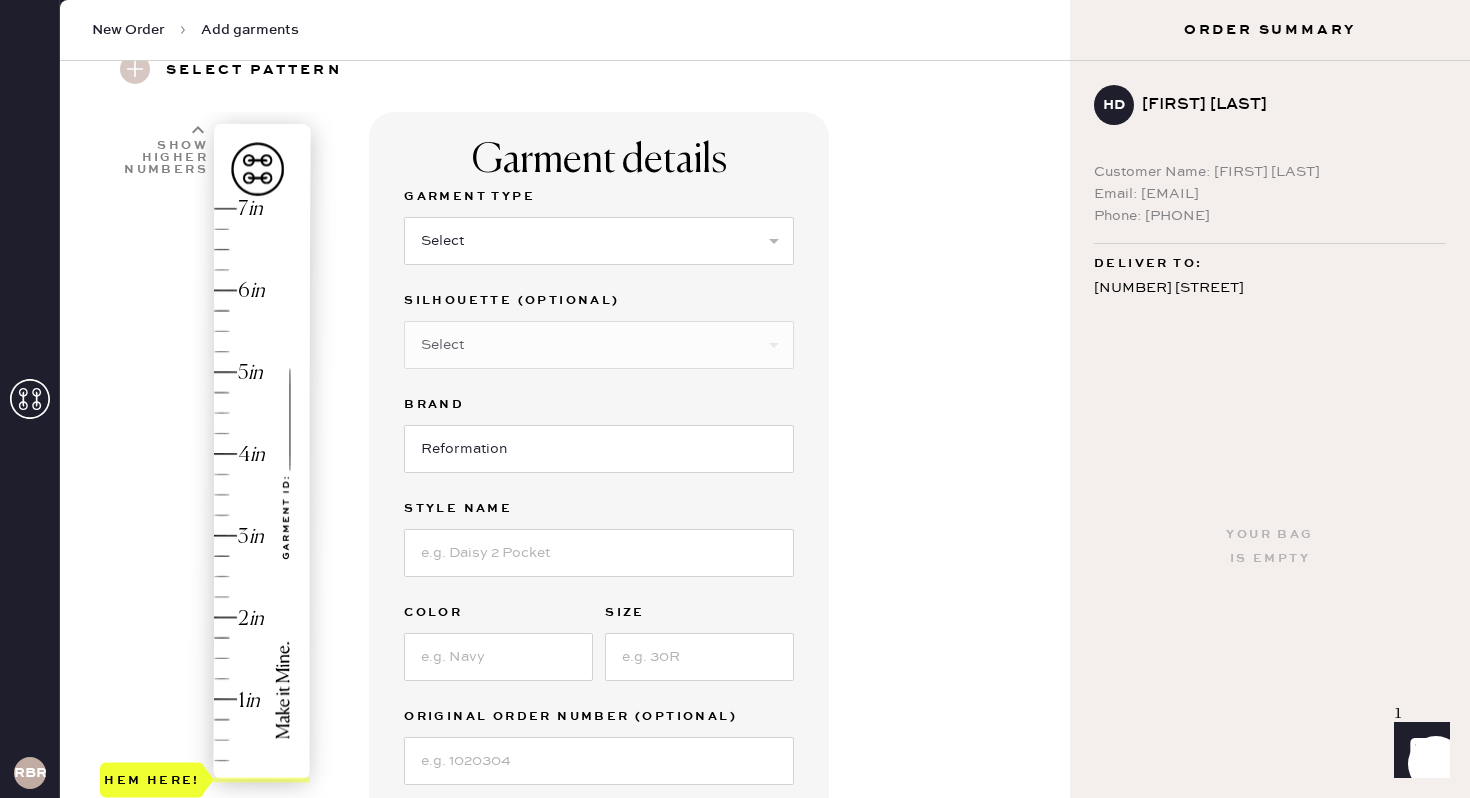 scroll, scrollTop: 74, scrollLeft: 0, axis: vertical 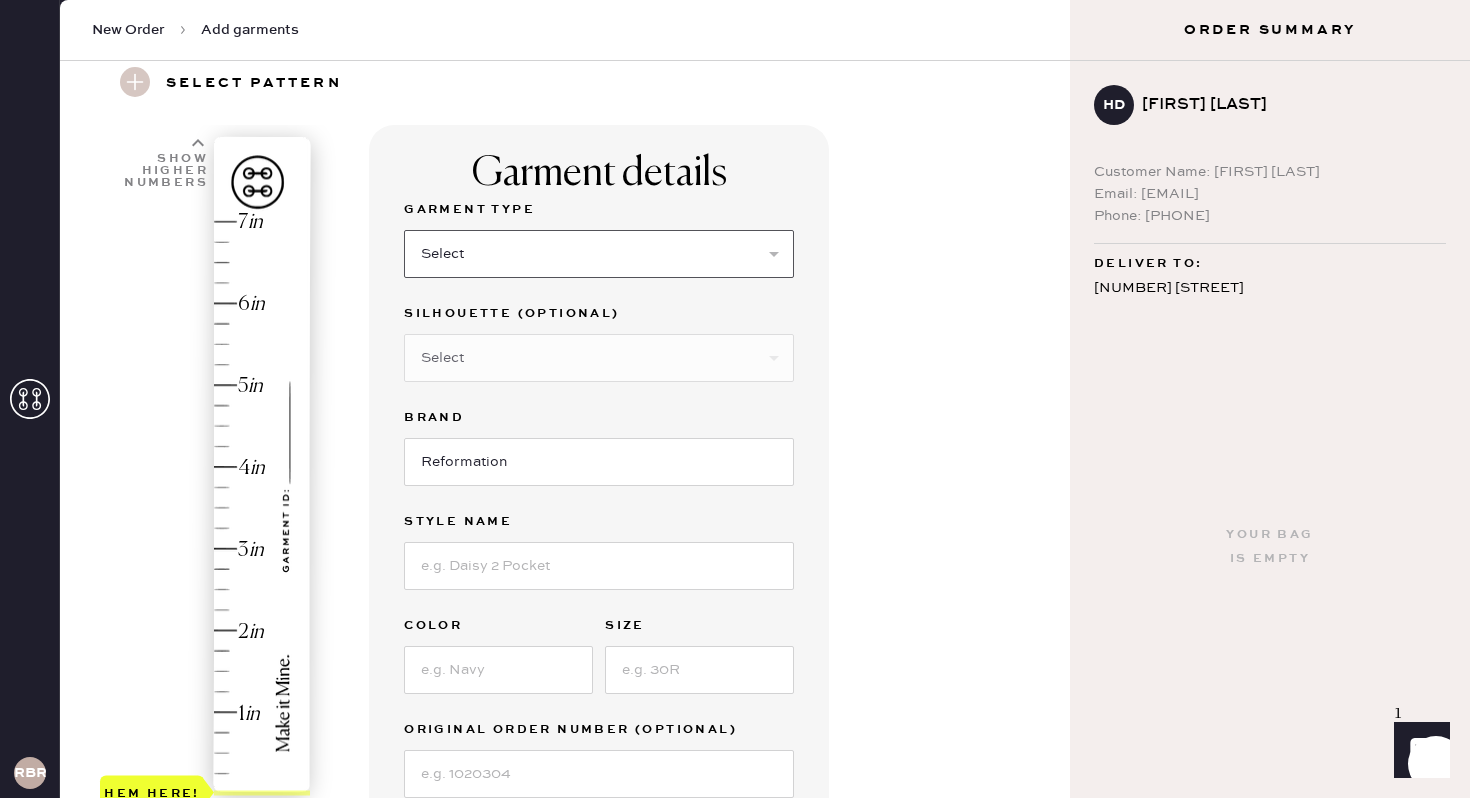 click on "Select Basic Skirt Jeans Leggings Pants Shorts Basic Sleeved Dress Basic Sleeveless Dress Basic Strap Dress Strap Jumpsuit Outerwear Button Down Top Sleeved Top Sleeveless Top" at bounding box center (599, 254) 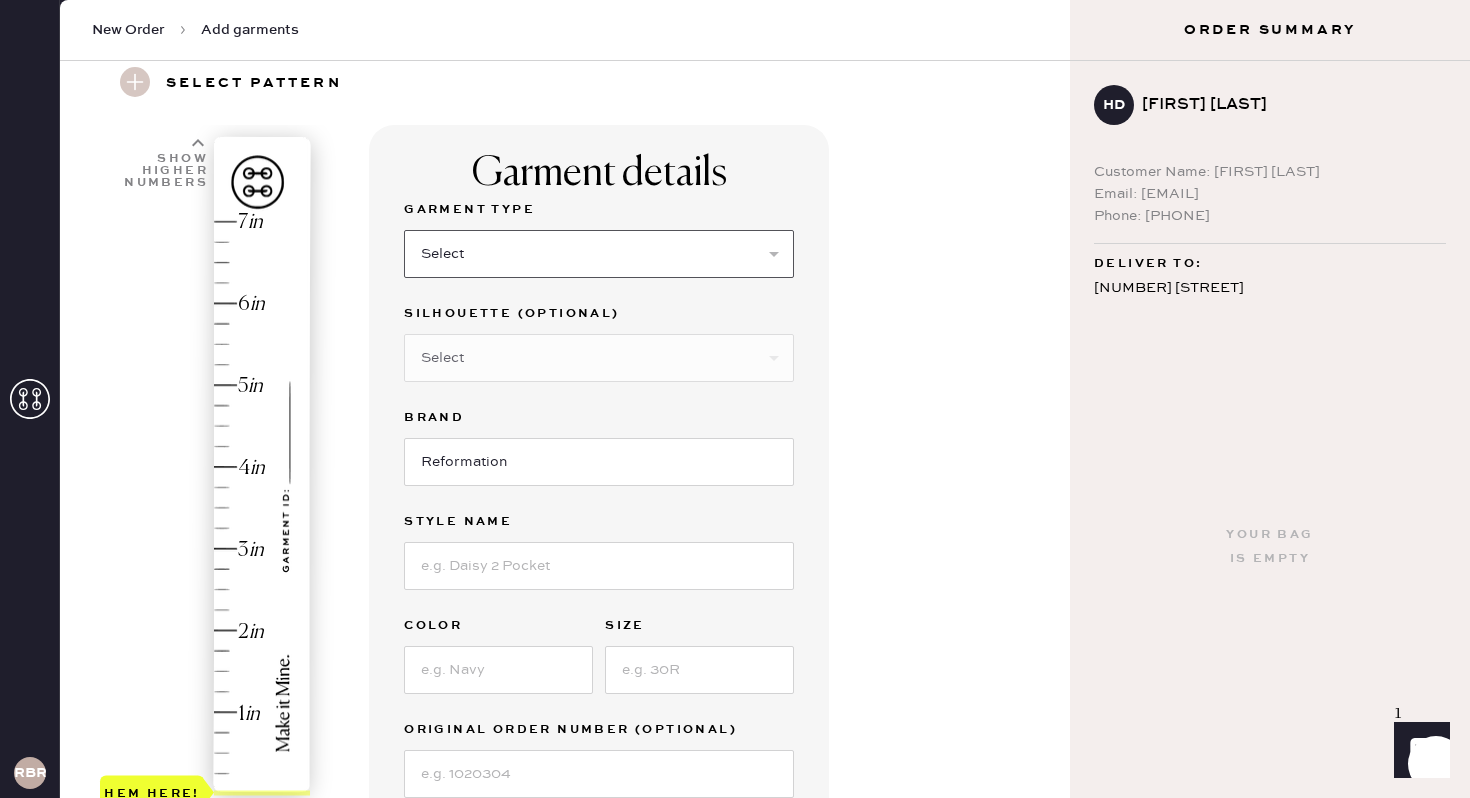 select on "7" 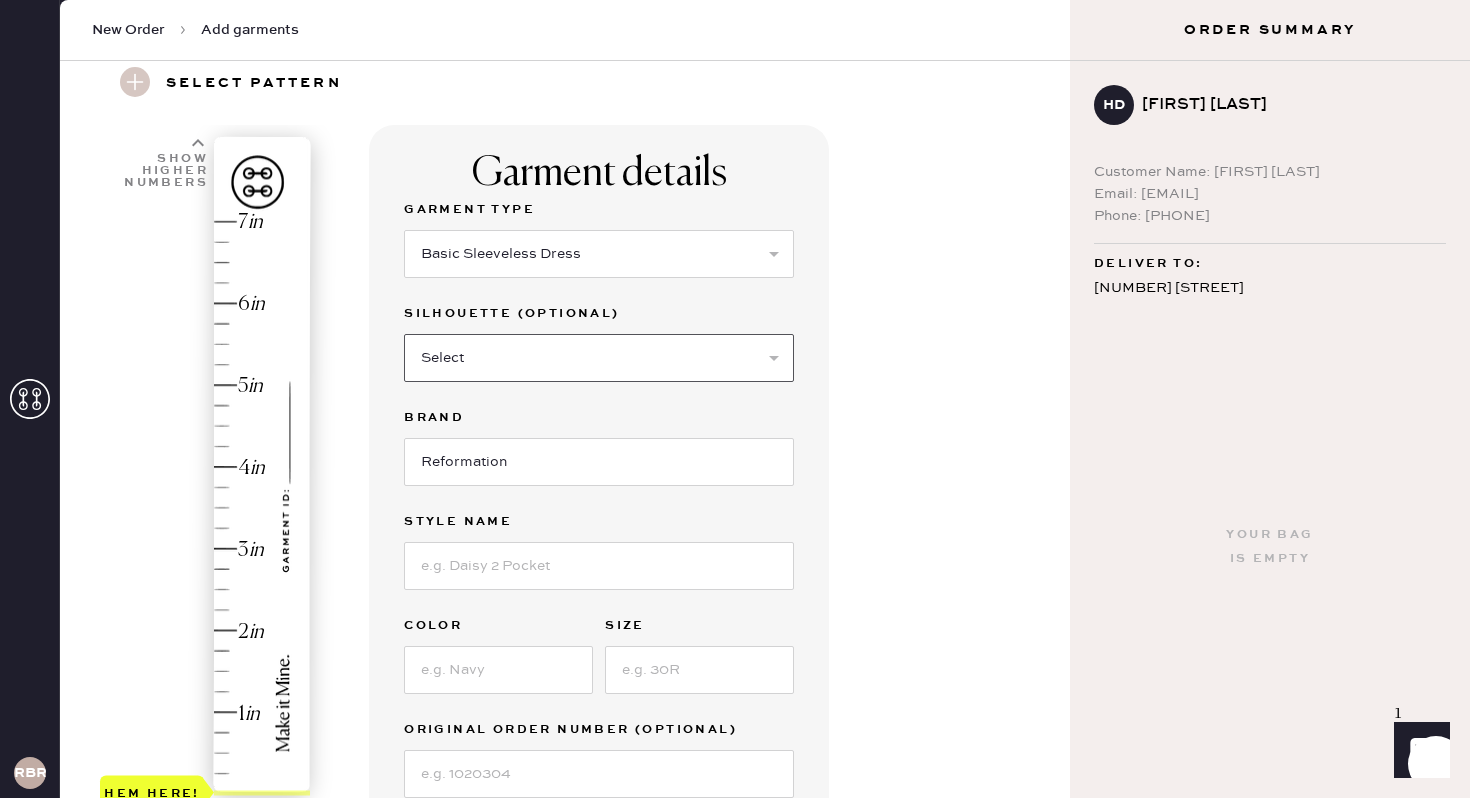 click on "Select Maxi Dress Midi Dress Mini Dress Other" at bounding box center (599, 358) 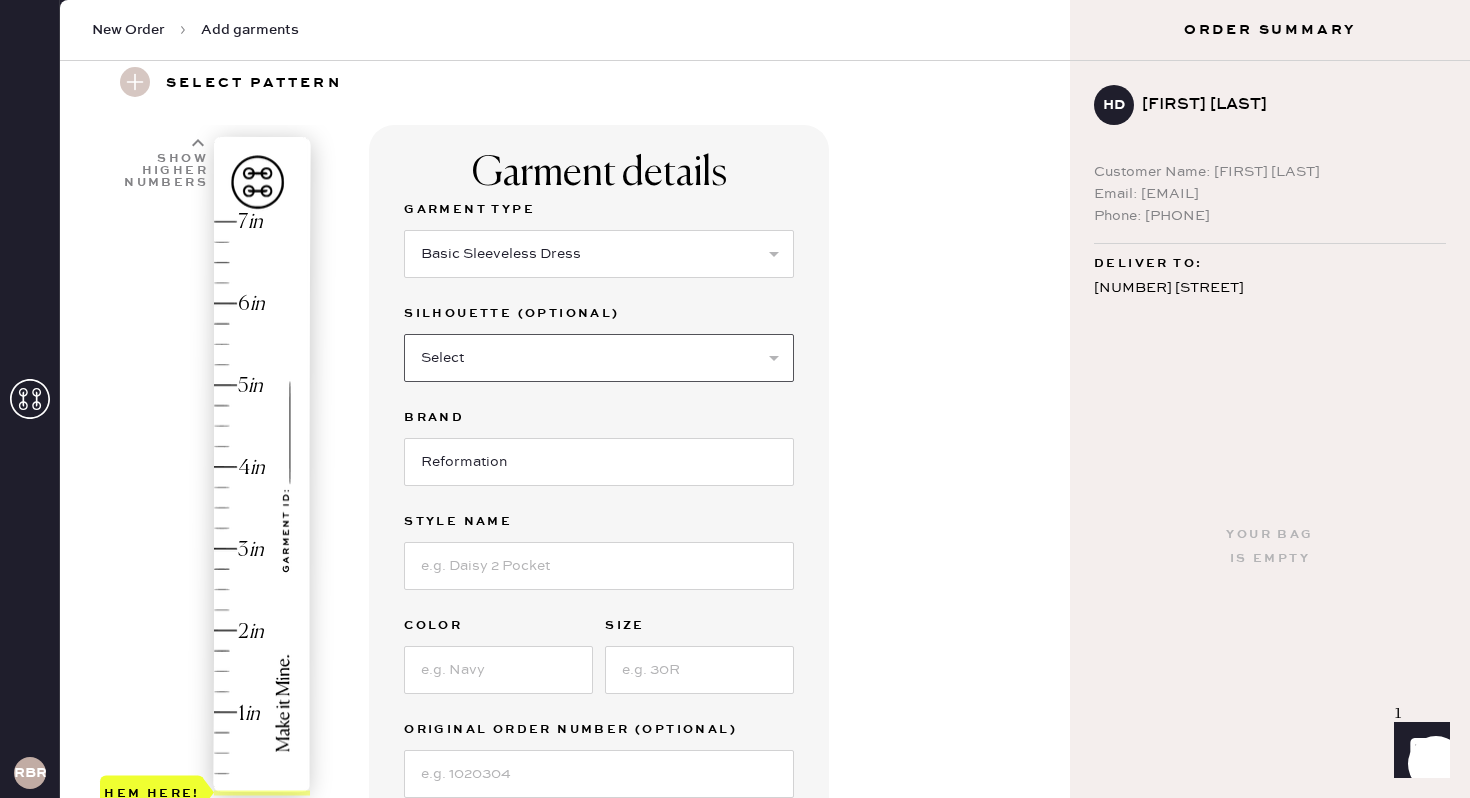 select on "32" 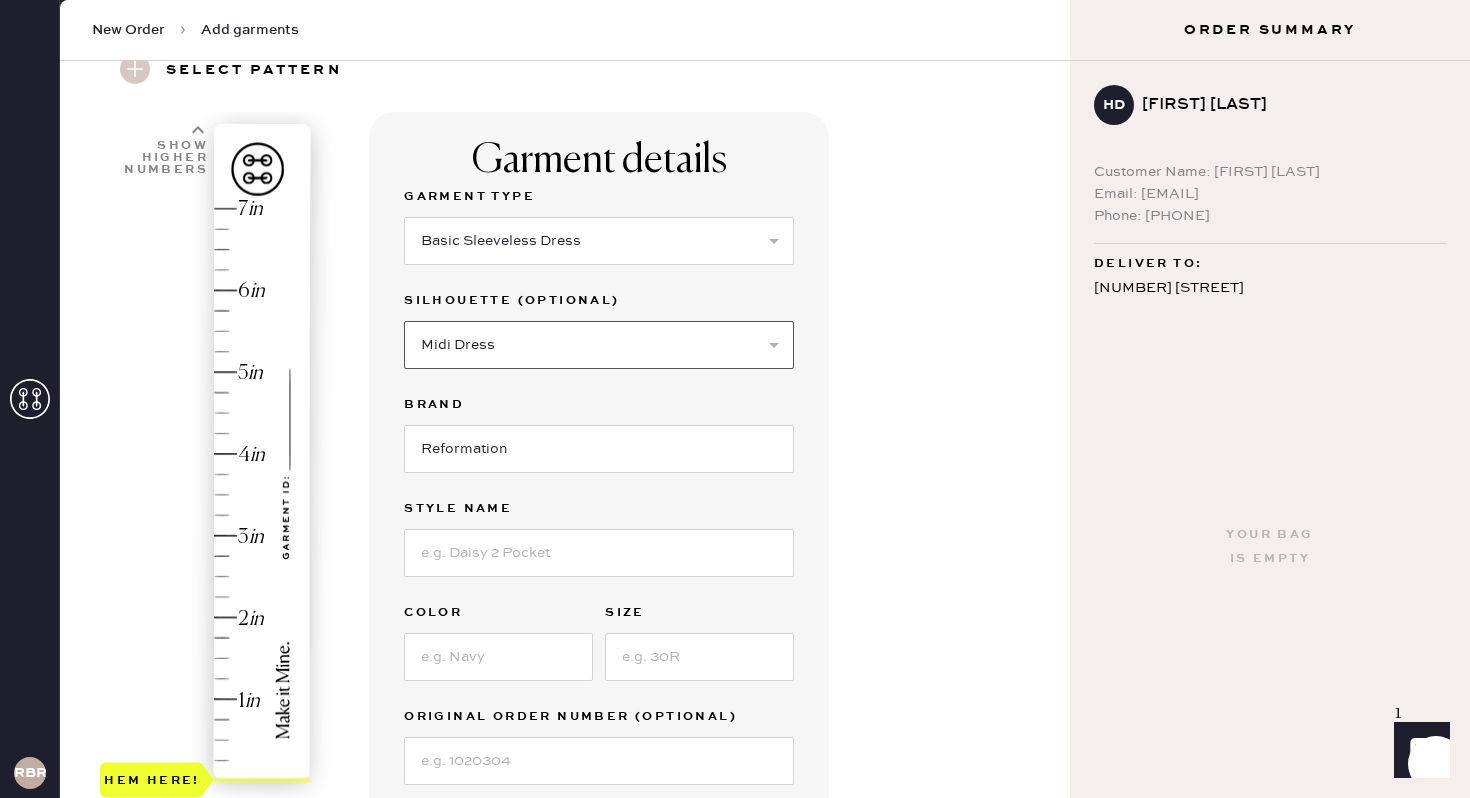scroll, scrollTop: 90, scrollLeft: 0, axis: vertical 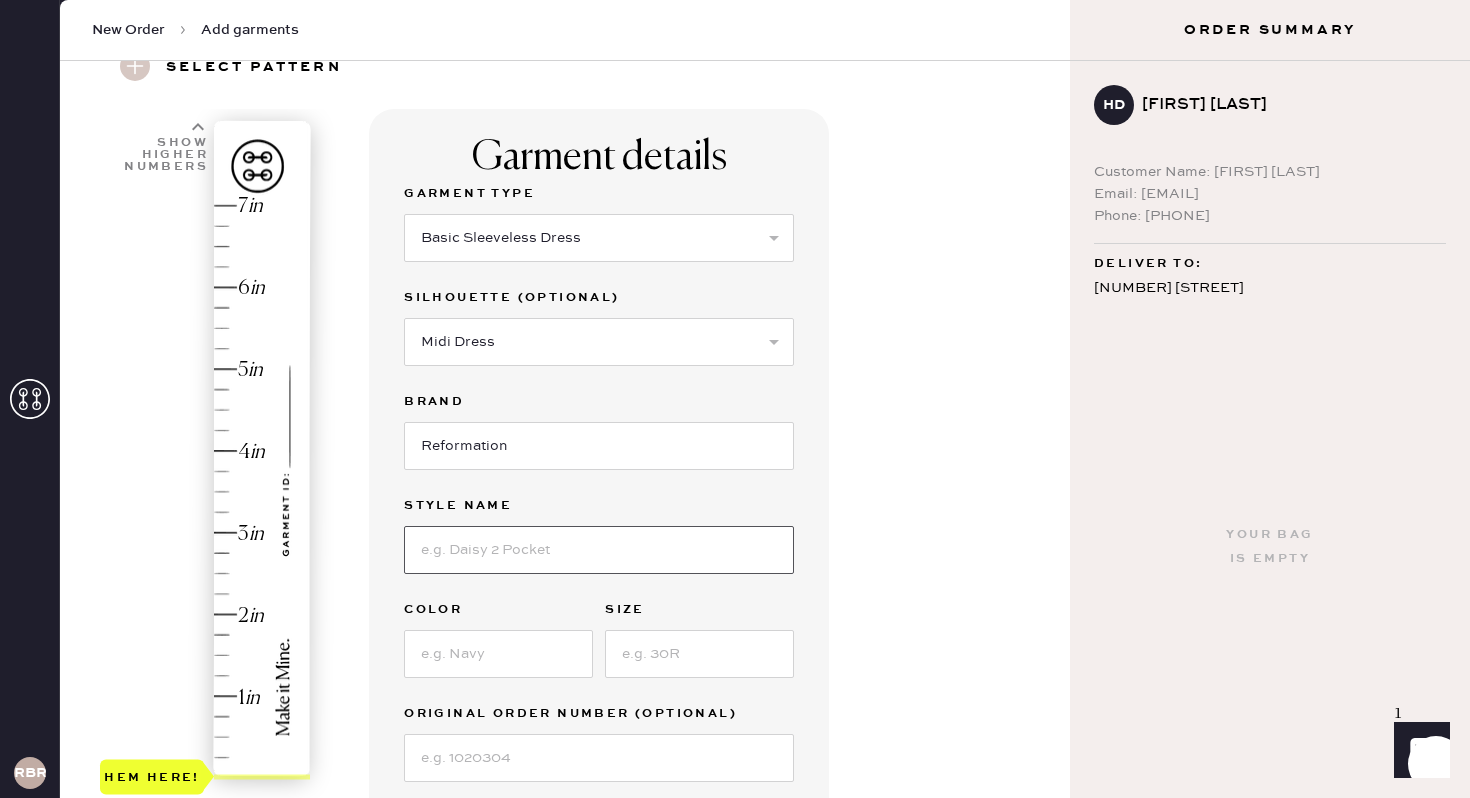 click at bounding box center (599, 550) 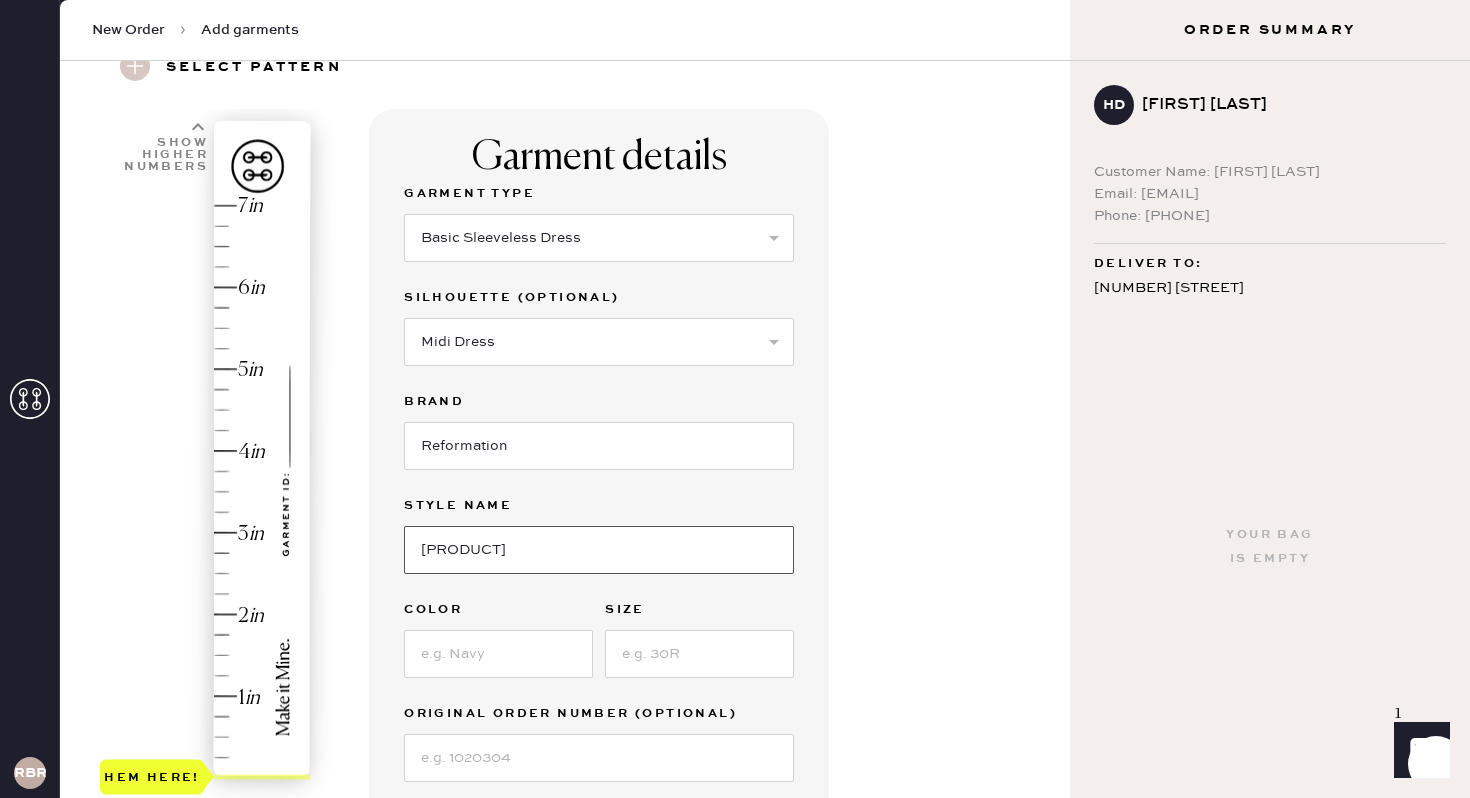 type on "[PRODUCT]" 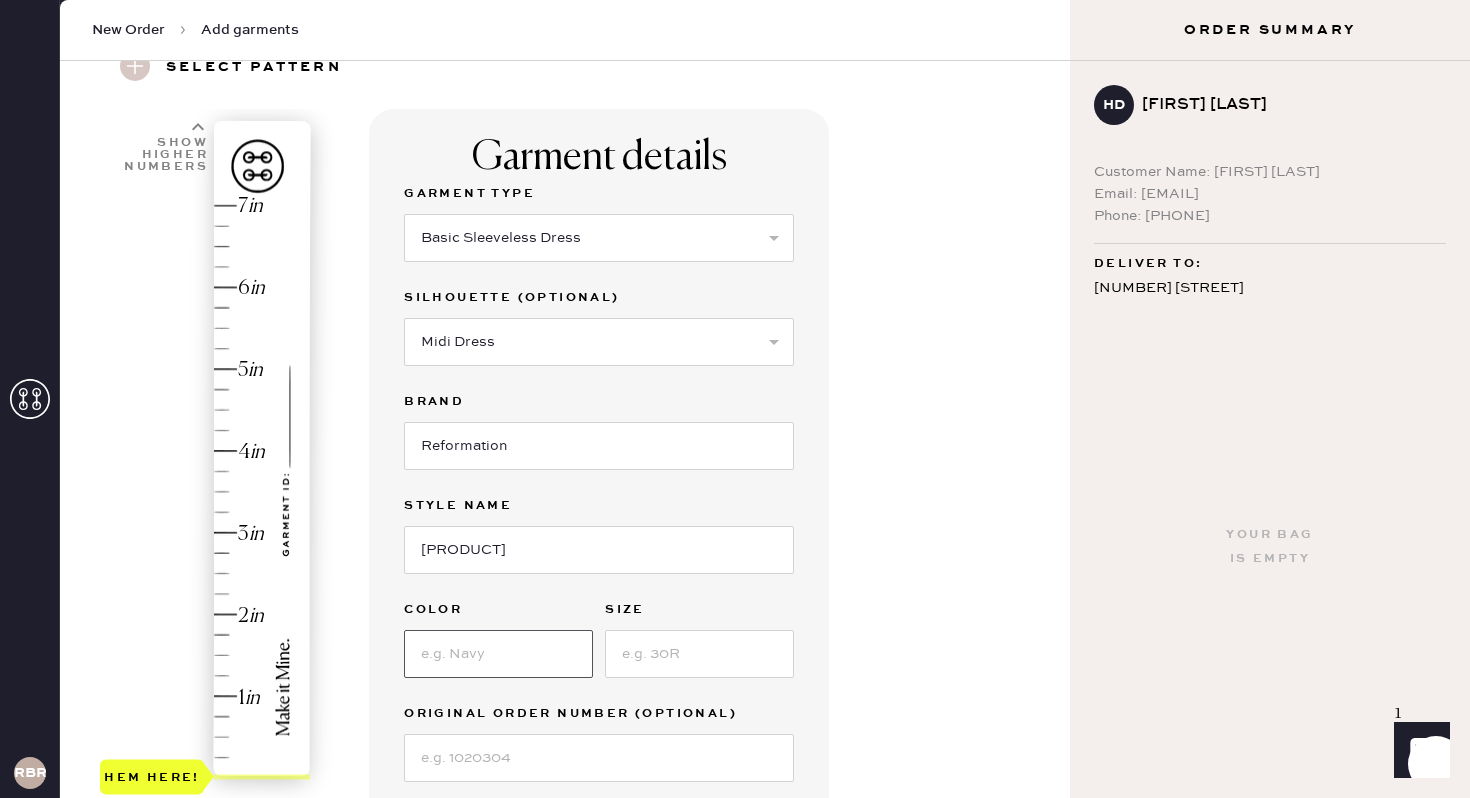 click at bounding box center [498, 654] 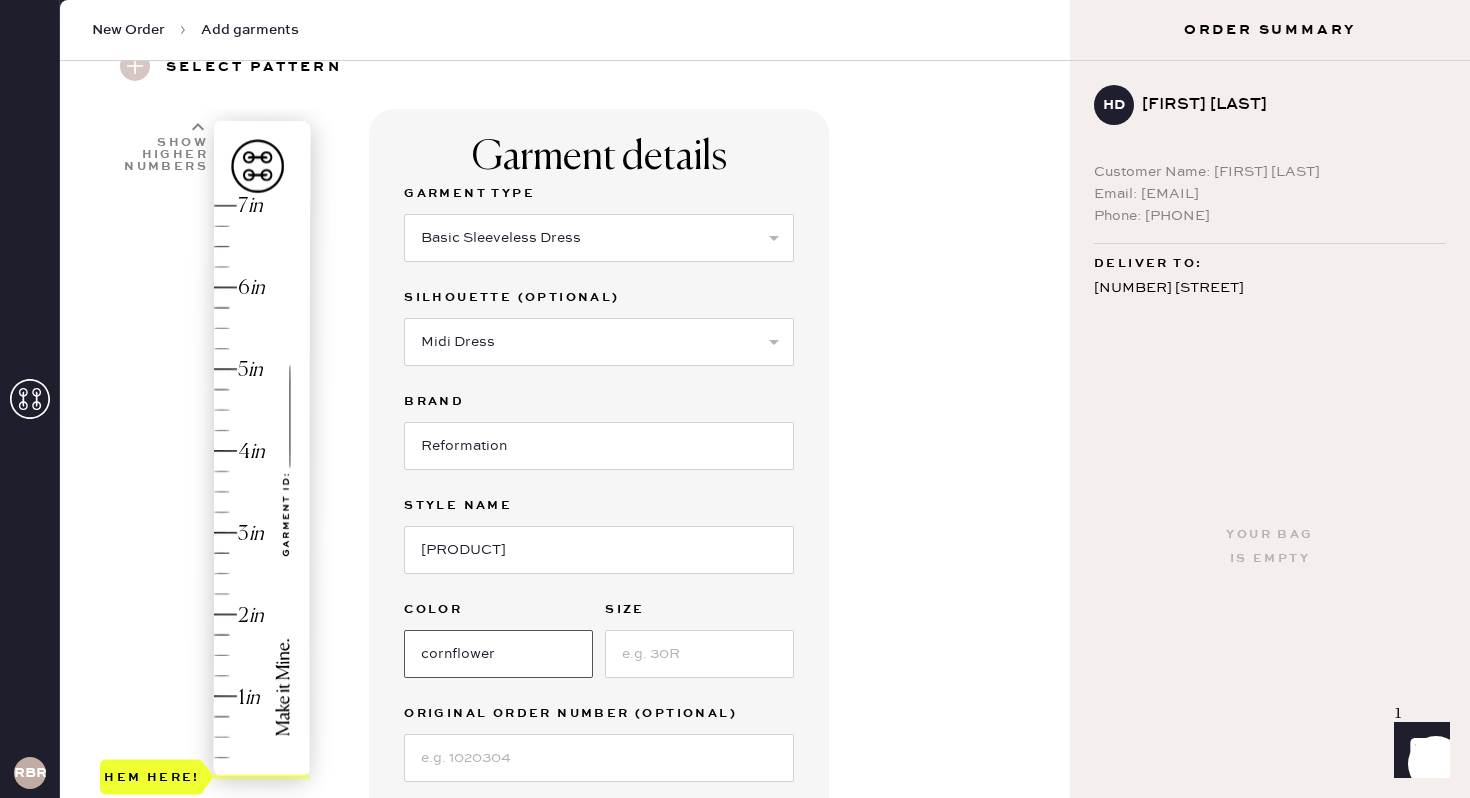 type on "cornflower" 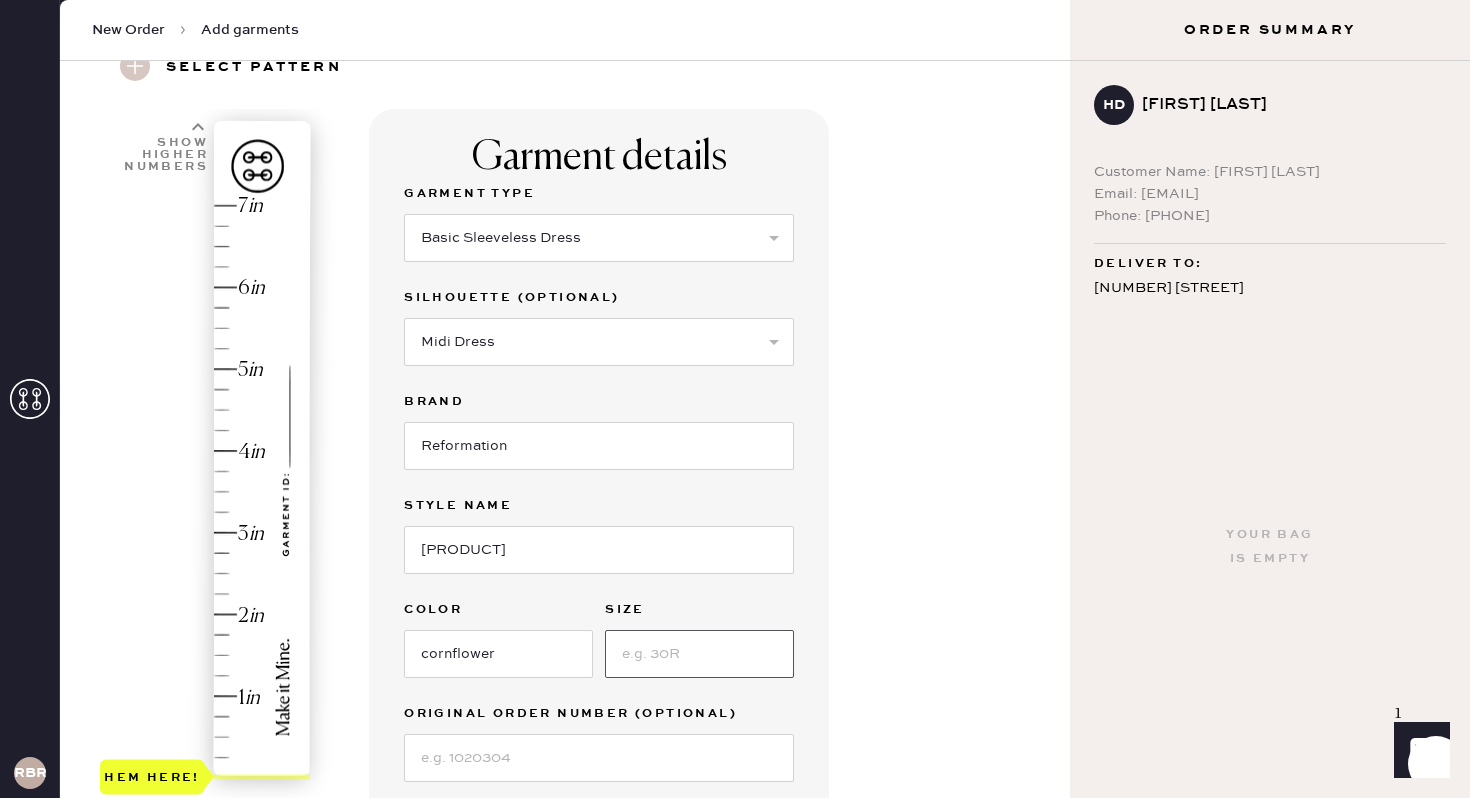 click at bounding box center (699, 654) 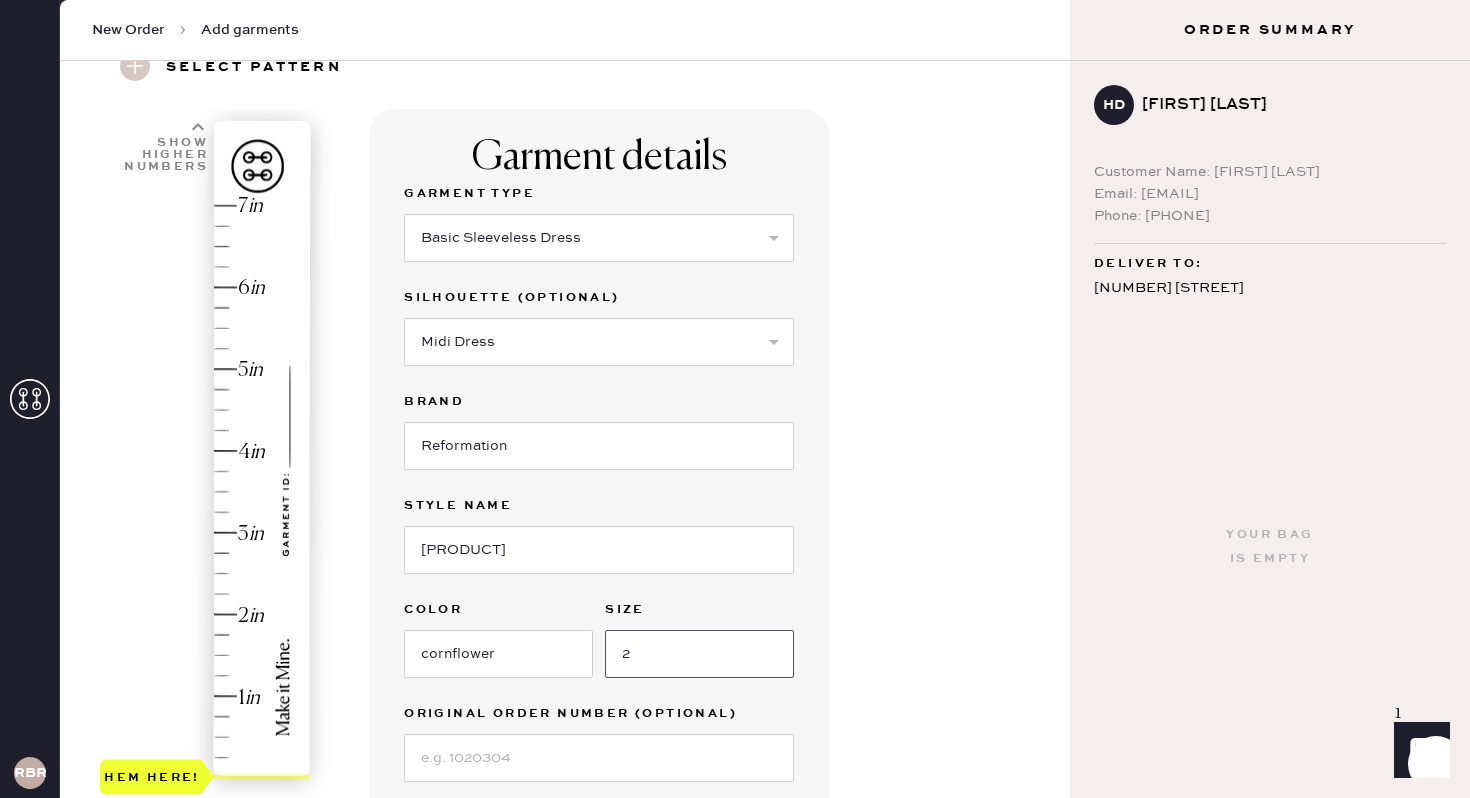 type on "2" 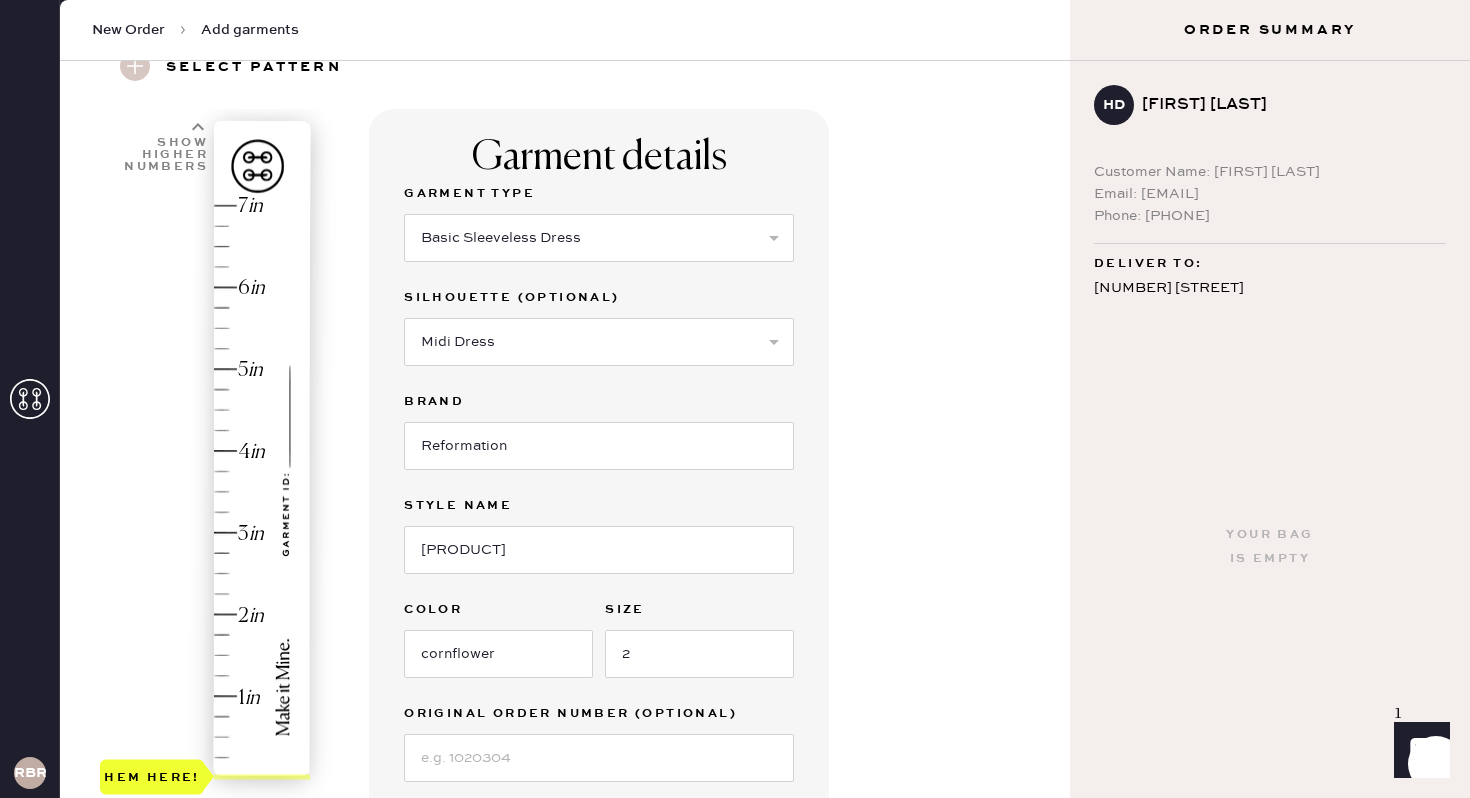 click on "Brand Reformation Style name [PRODUCT] Color cornflower Size 2 Original Order Number (Optional) Add with SKU instead New Pattern Pattern Name : reformation_basic_sleeveless_dress 1 in 2 in 3 in 4 in Show higher numbers Show lower numbers Hem here! Hem (autofills) Drag the yellow ‘HEM HERE’ marker to adjust. Not working? Add manually. Add to bag Add repair add monogram" at bounding box center (711, 677) 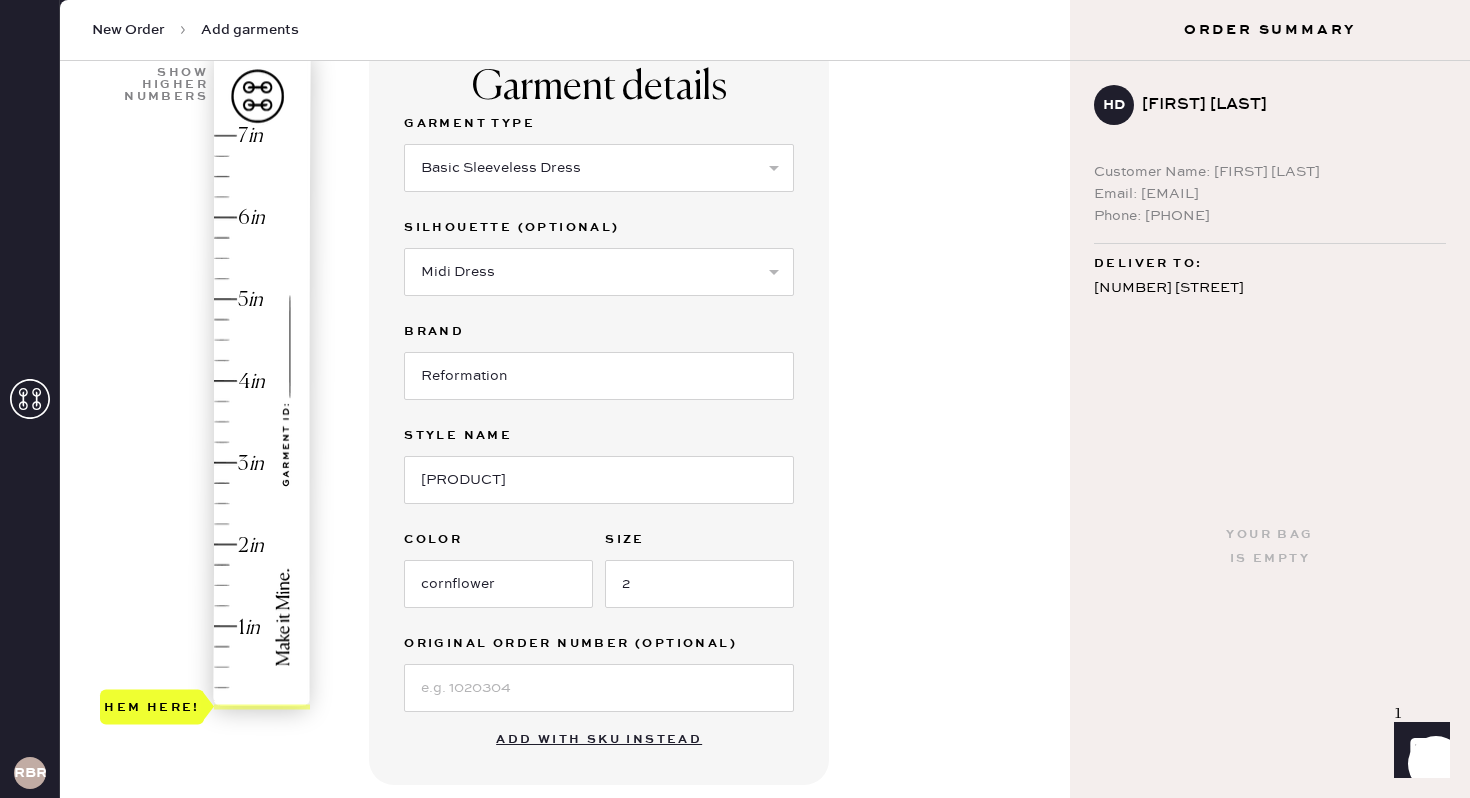 scroll, scrollTop: 163, scrollLeft: 0, axis: vertical 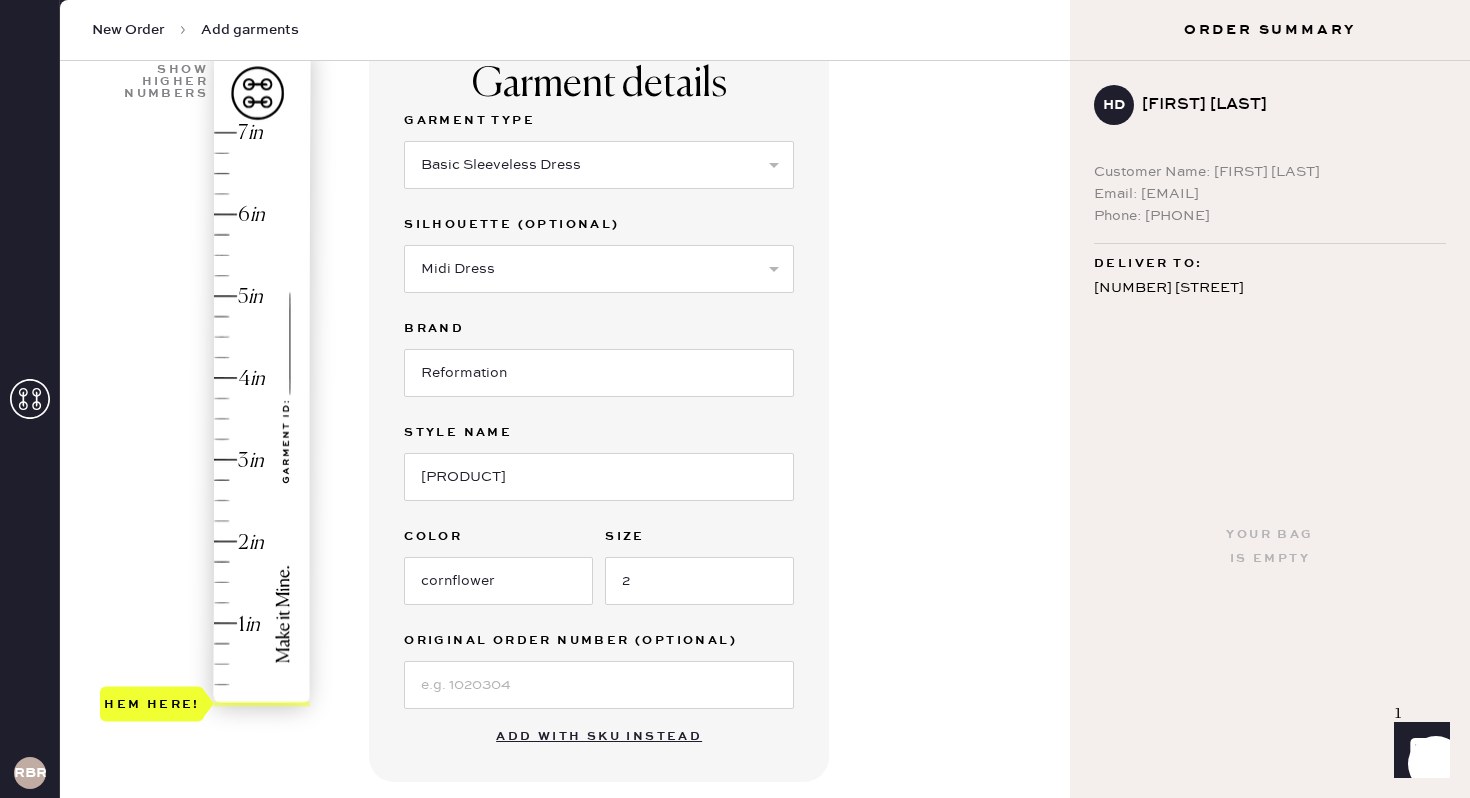 type on "3" 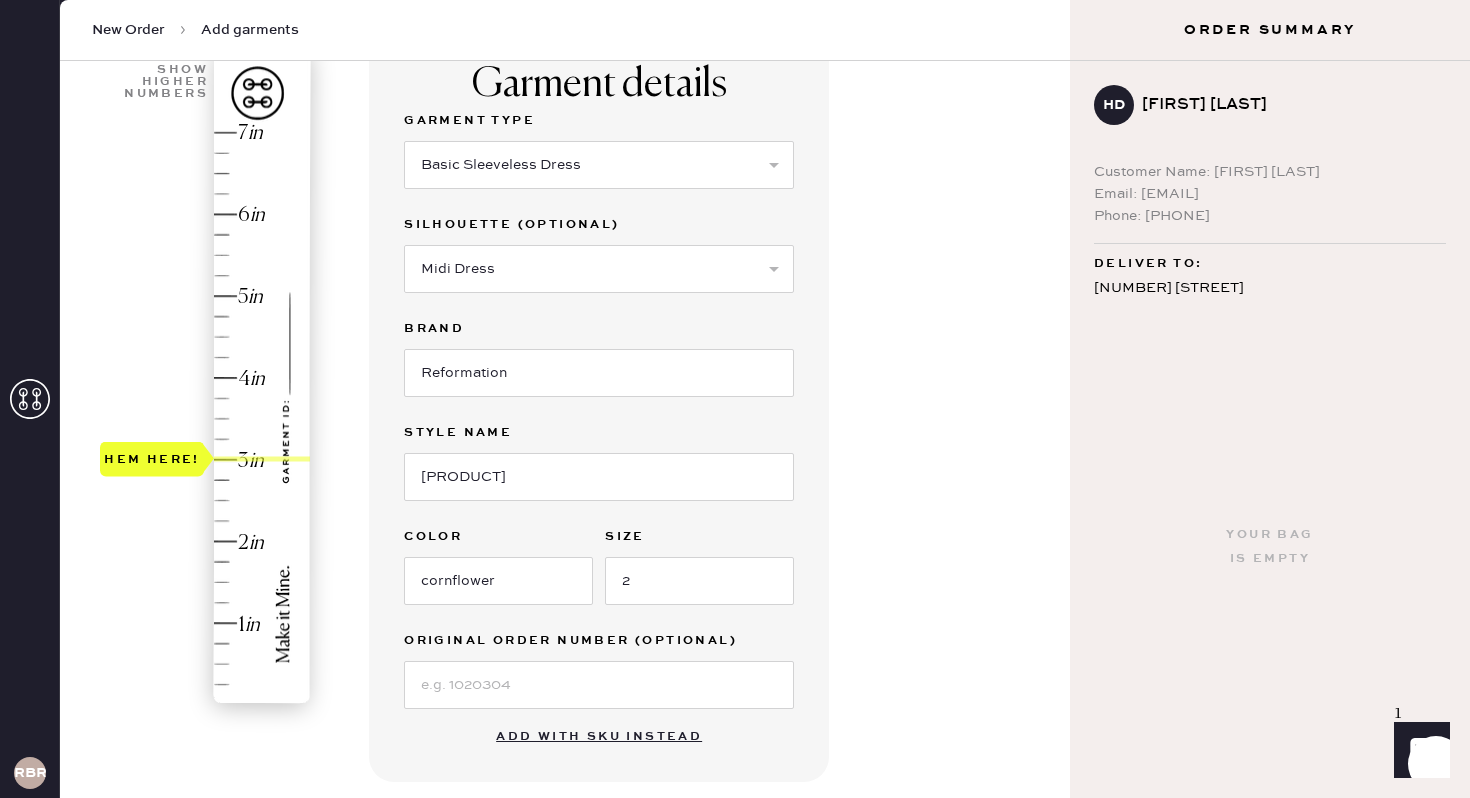 click on "Hem here!" at bounding box center [206, 419] 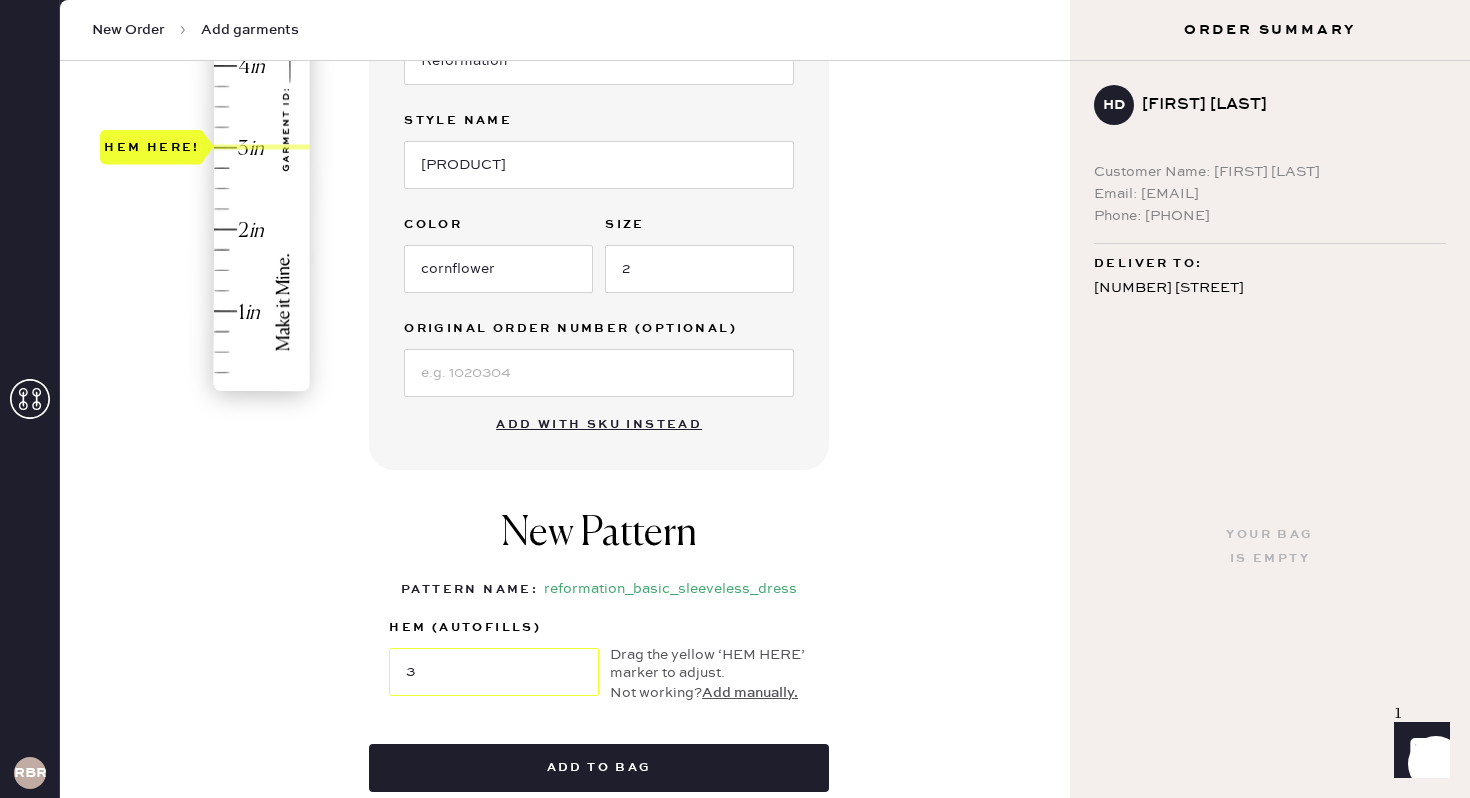 scroll, scrollTop: 486, scrollLeft: 0, axis: vertical 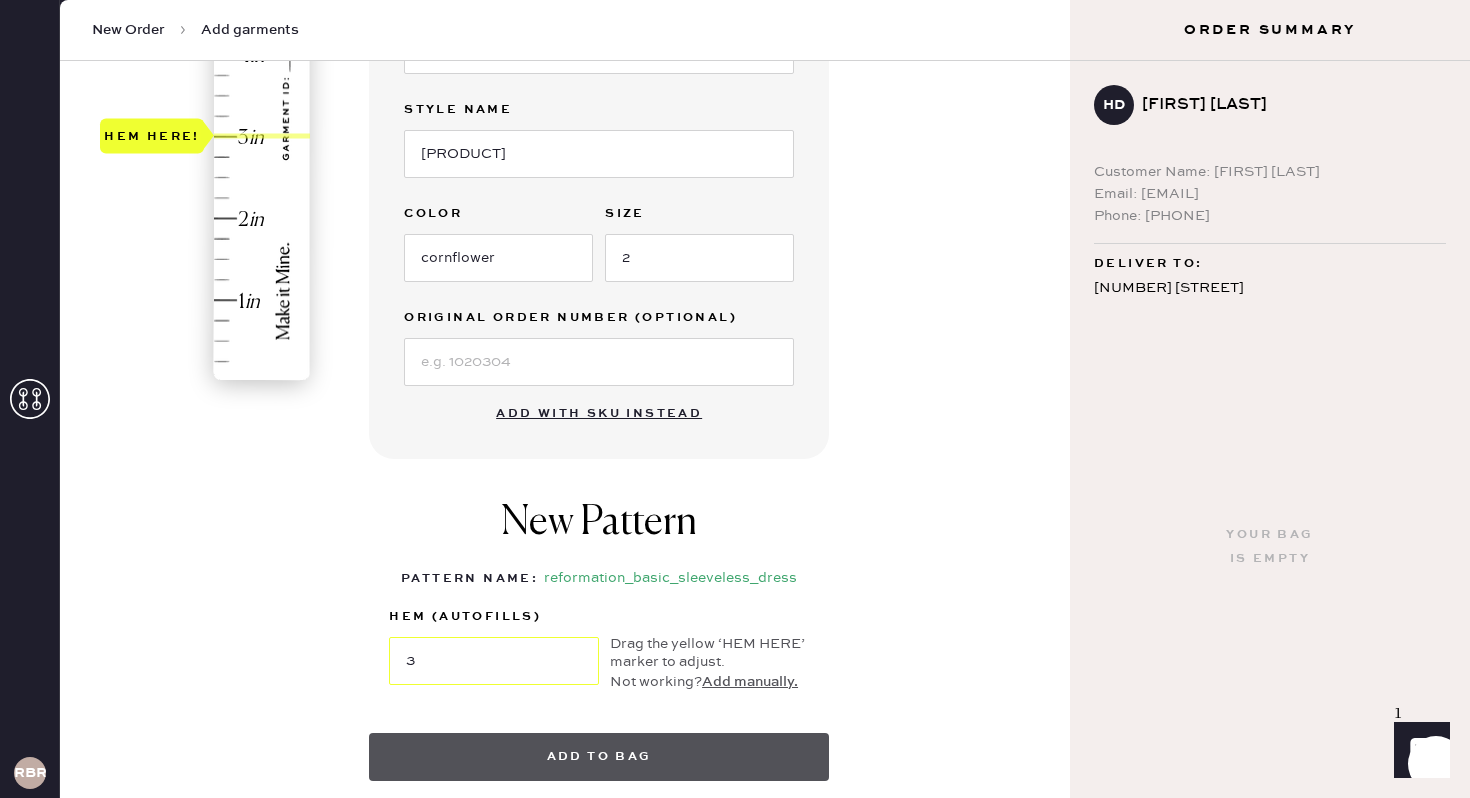 click on "Add to bag" at bounding box center (599, 757) 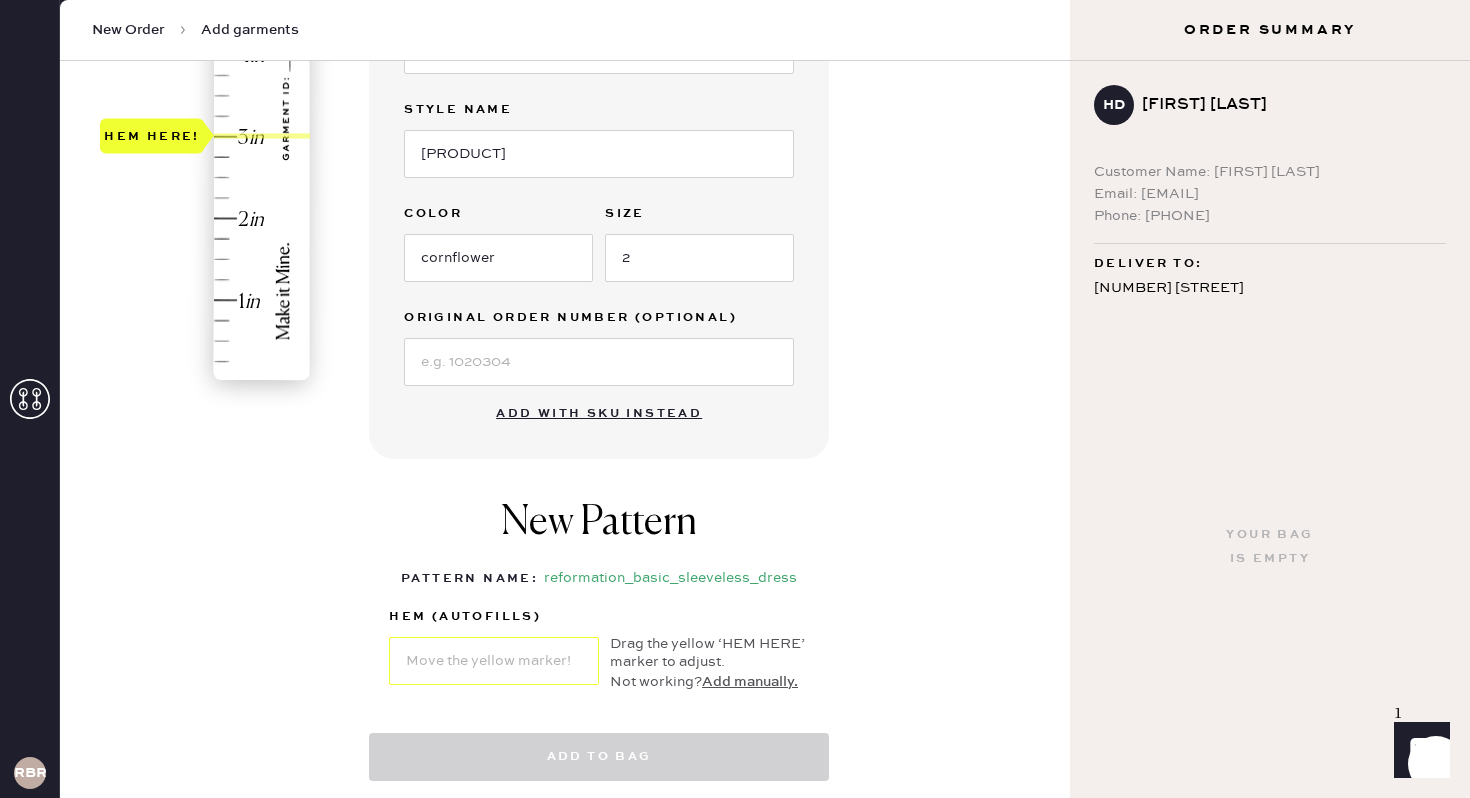 select on "7" 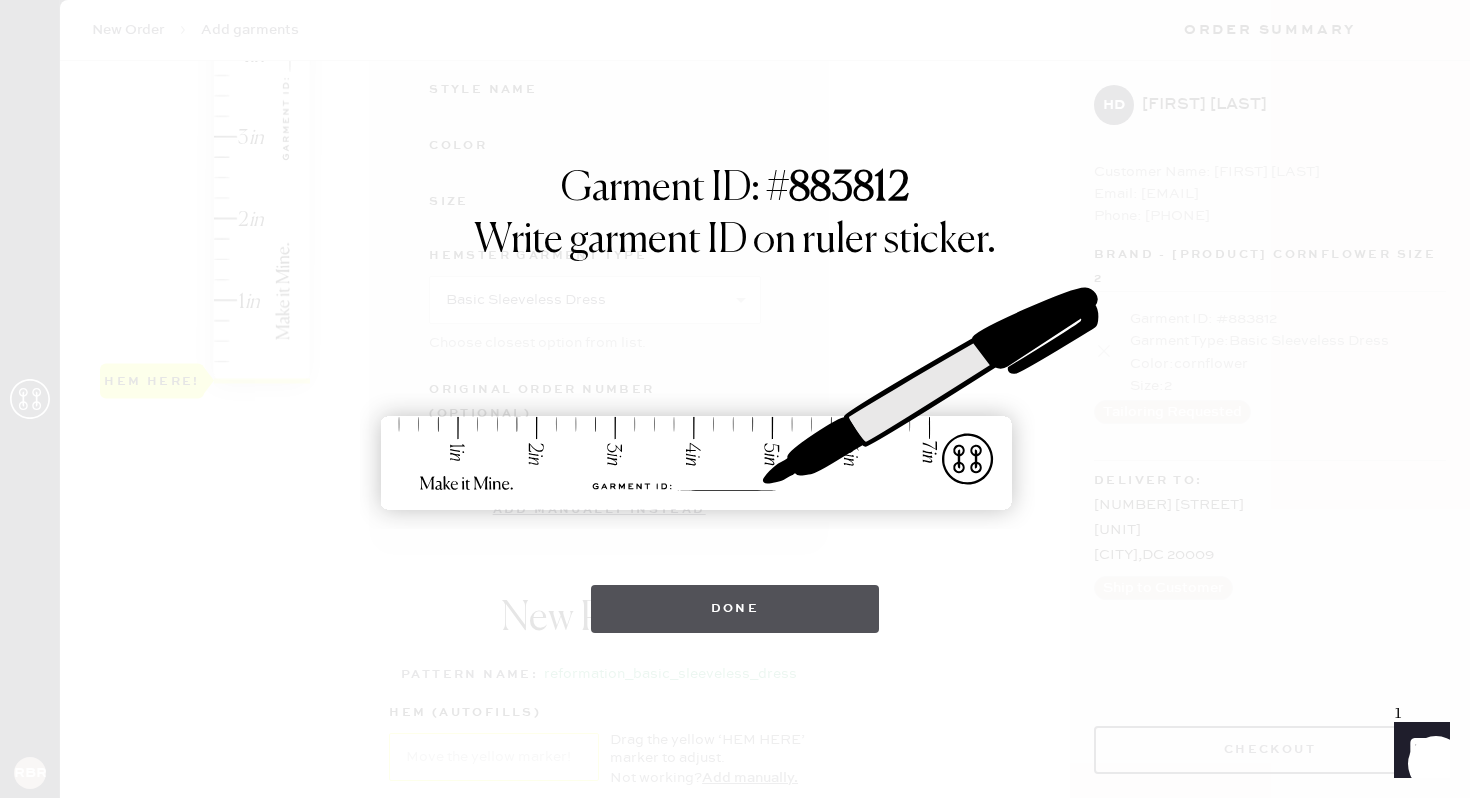 click on "Done" at bounding box center [735, 609] 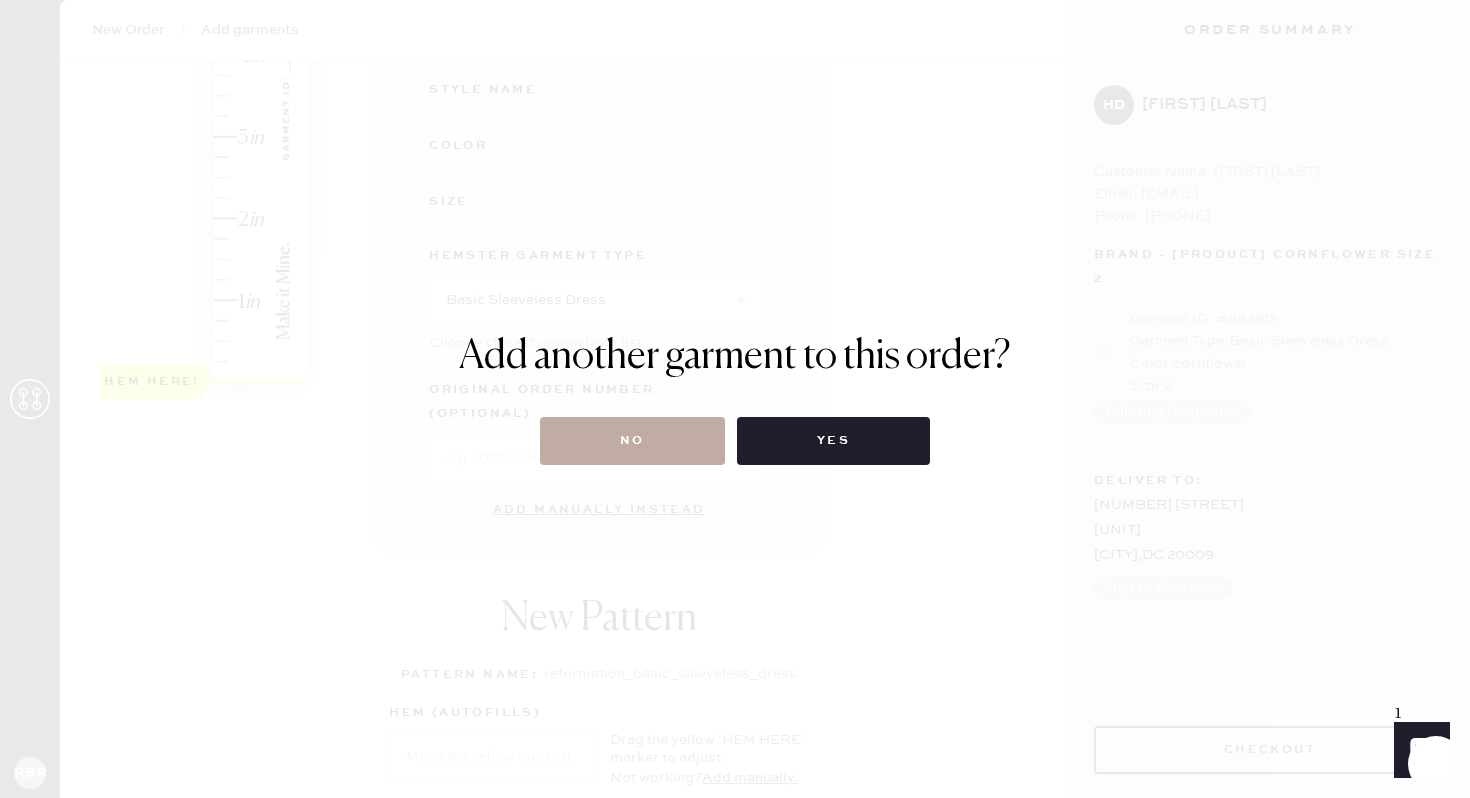 click on "No" at bounding box center [632, 441] 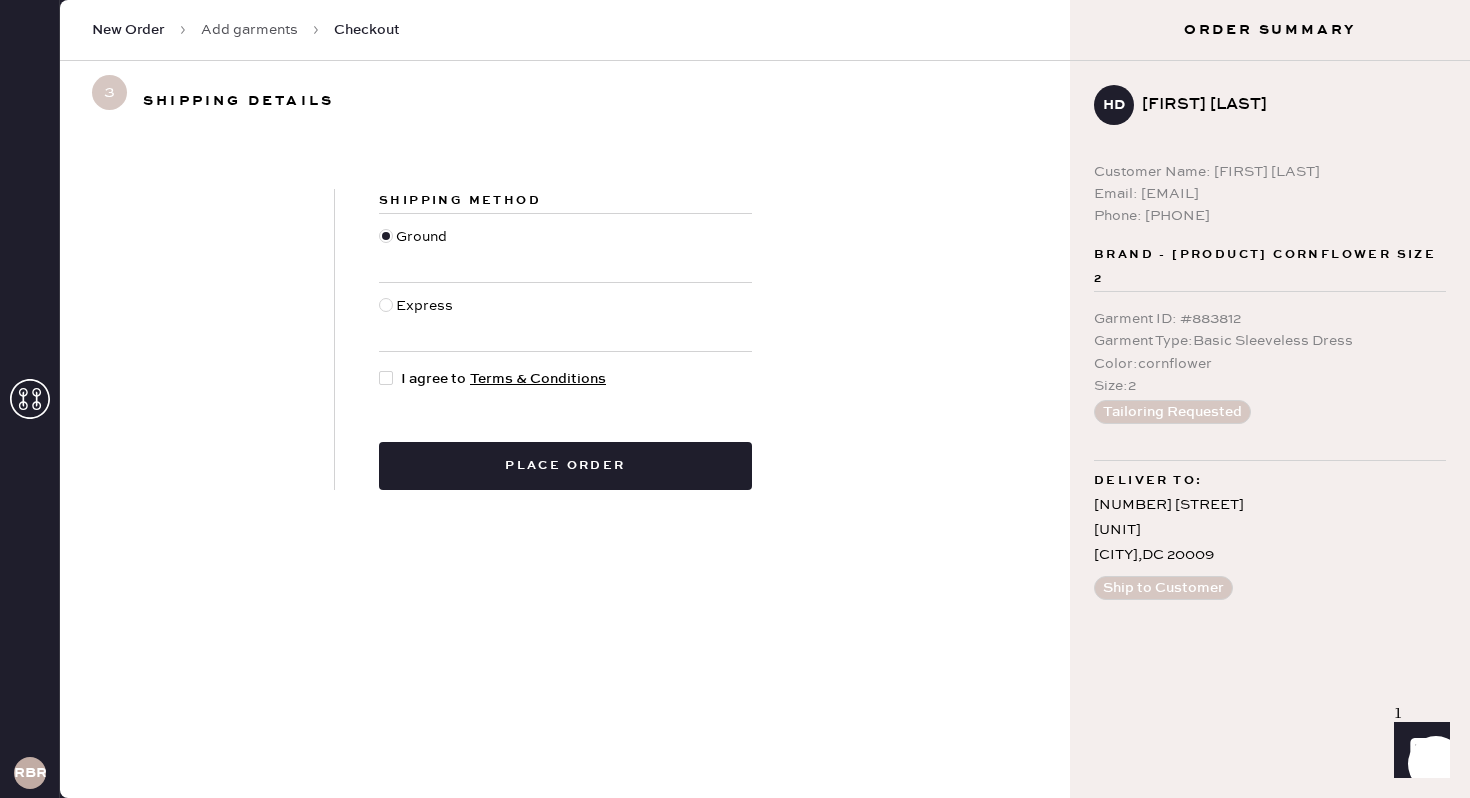click at bounding box center (386, 378) 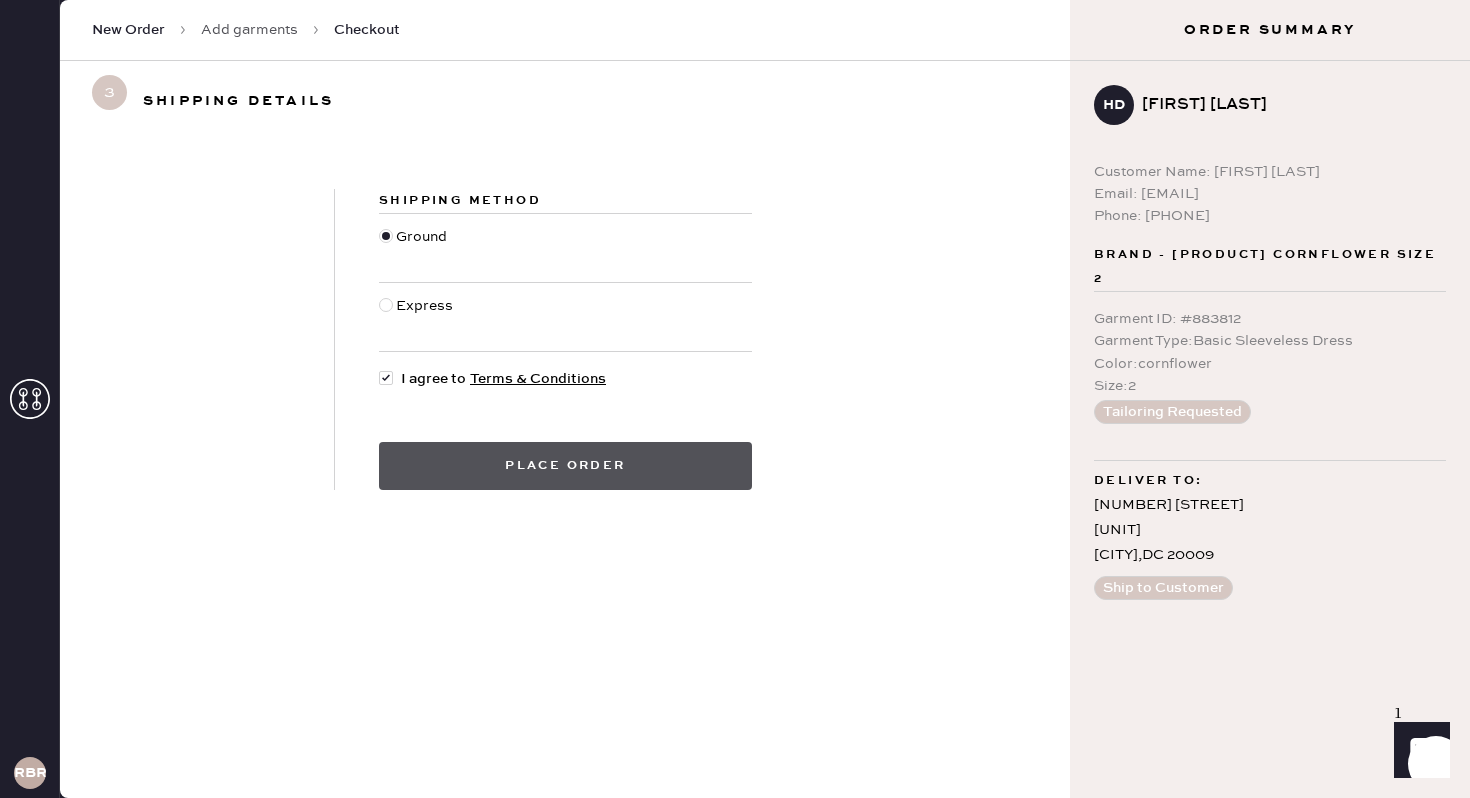 click on "Place order" at bounding box center (565, 466) 